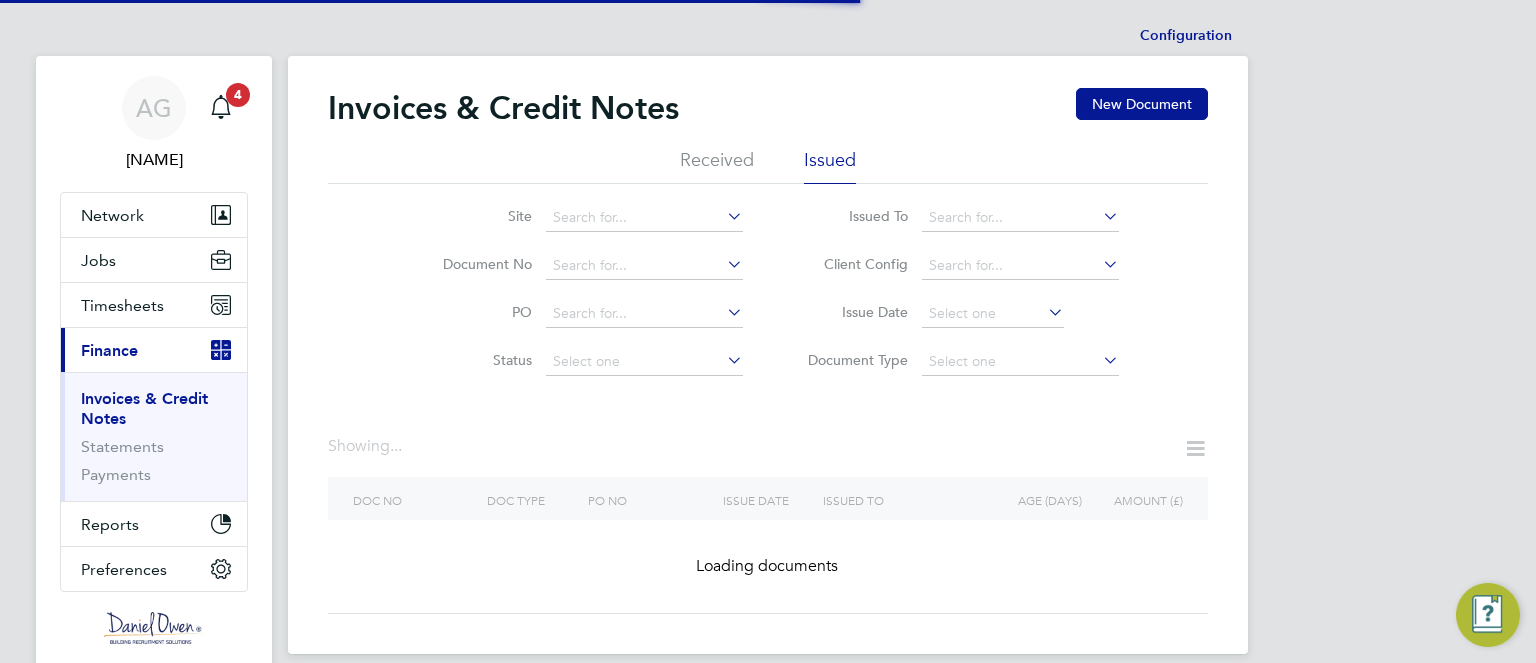 scroll, scrollTop: 0, scrollLeft: 0, axis: both 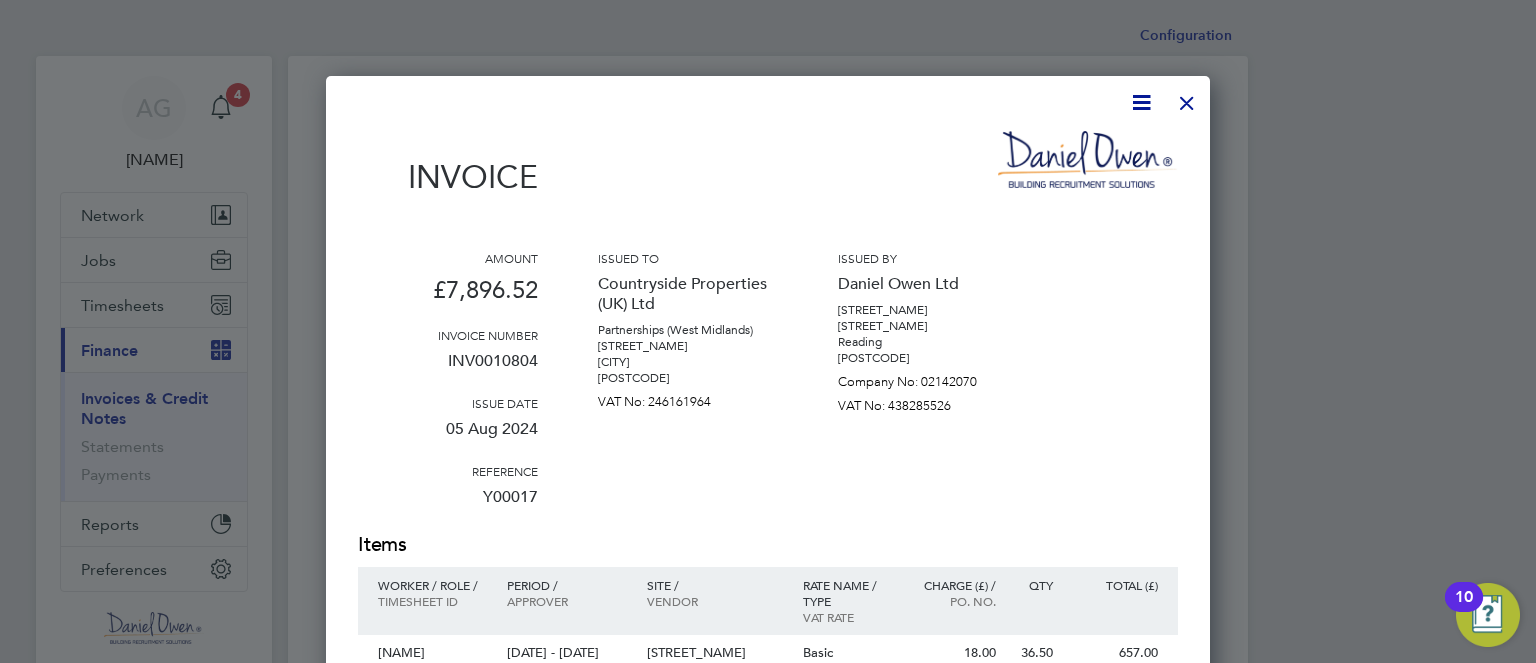 click at bounding box center (1187, 98) 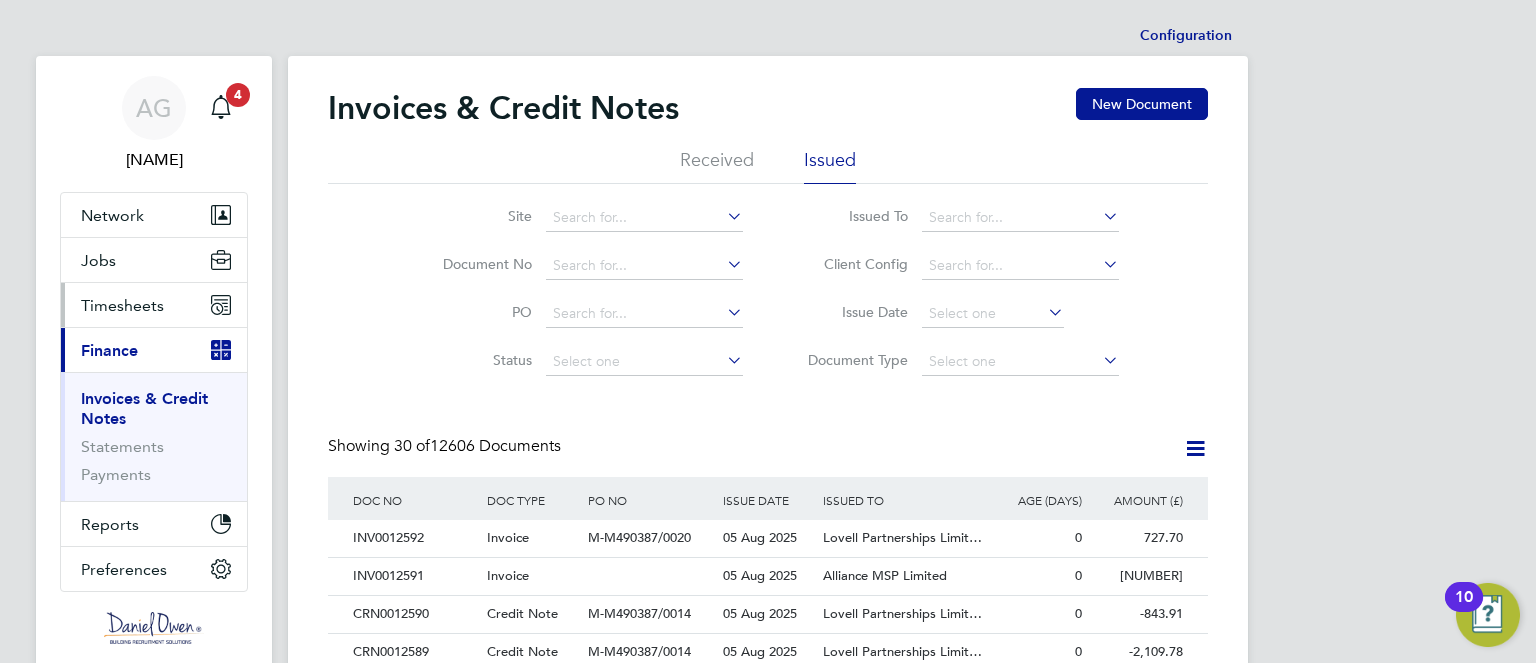 click on "Timesheets" at bounding box center [122, 305] 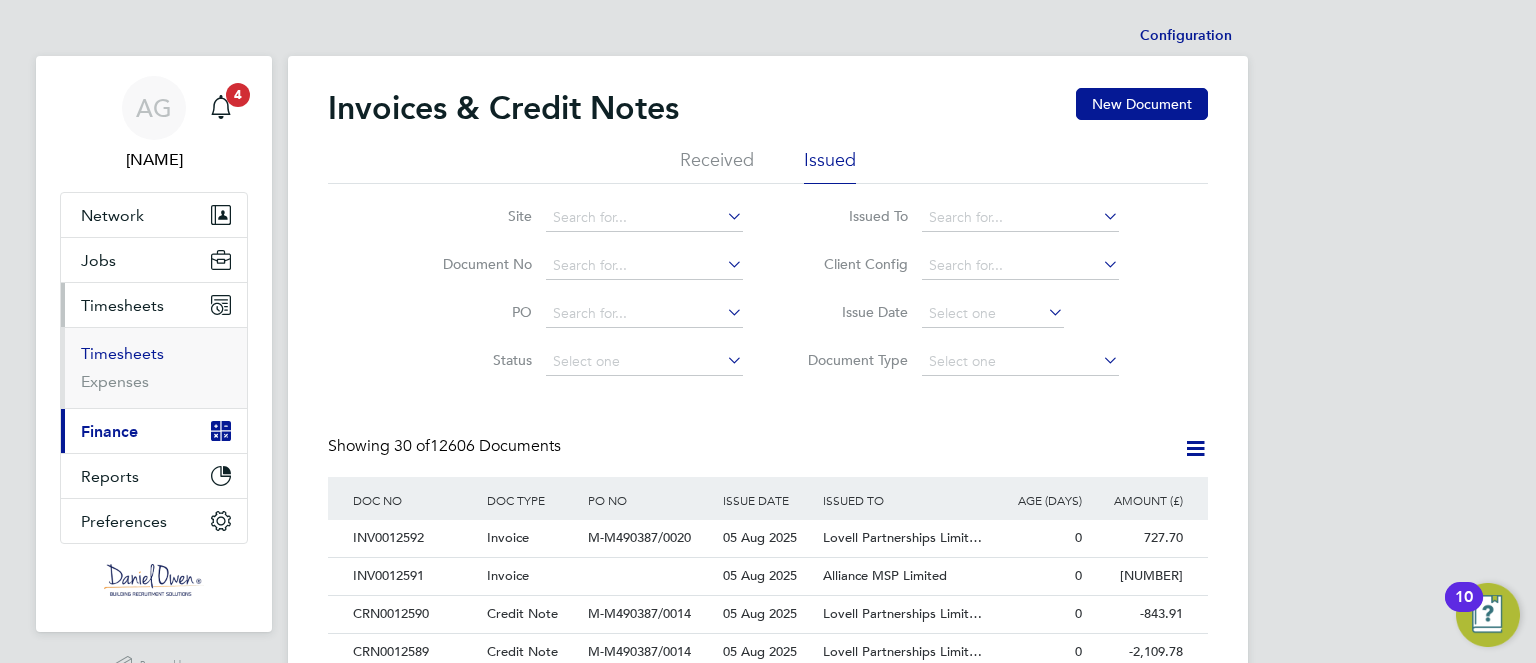click on "Timesheets" at bounding box center (122, 353) 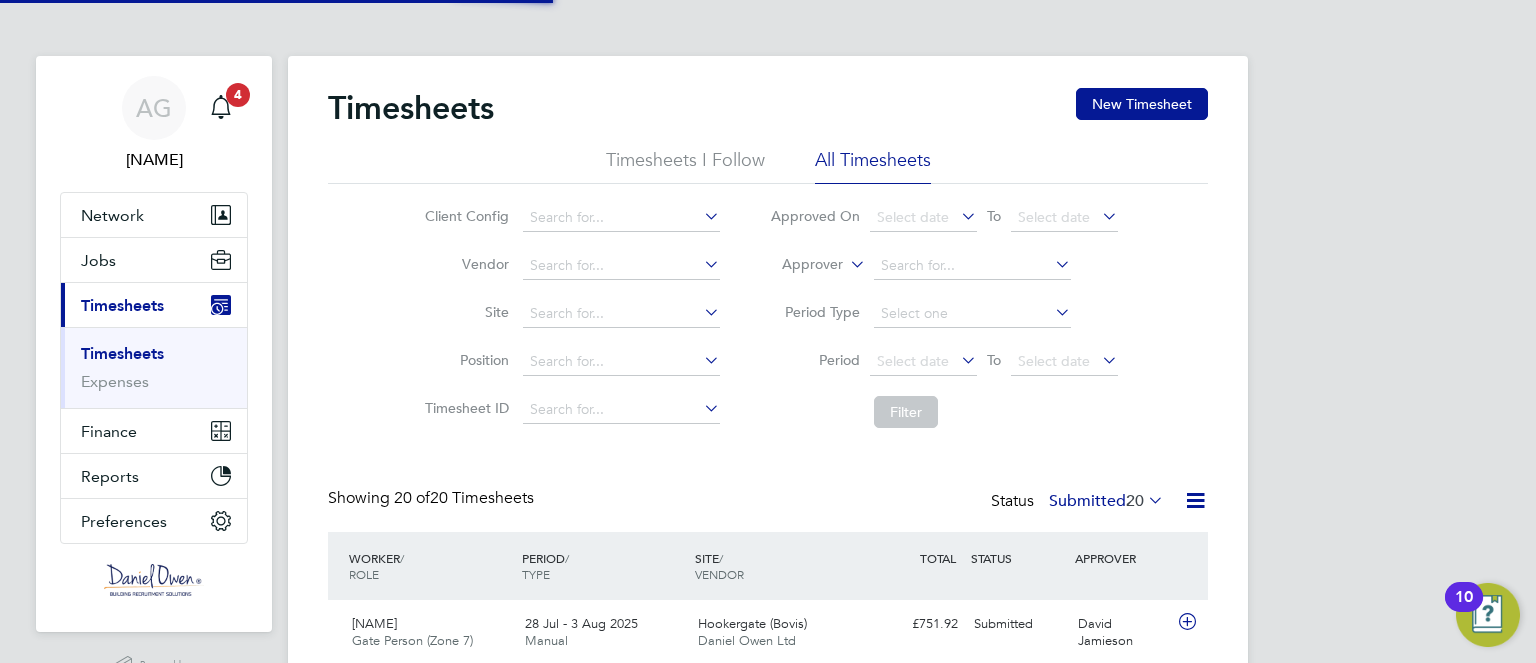 scroll, scrollTop: 9, scrollLeft: 10, axis: both 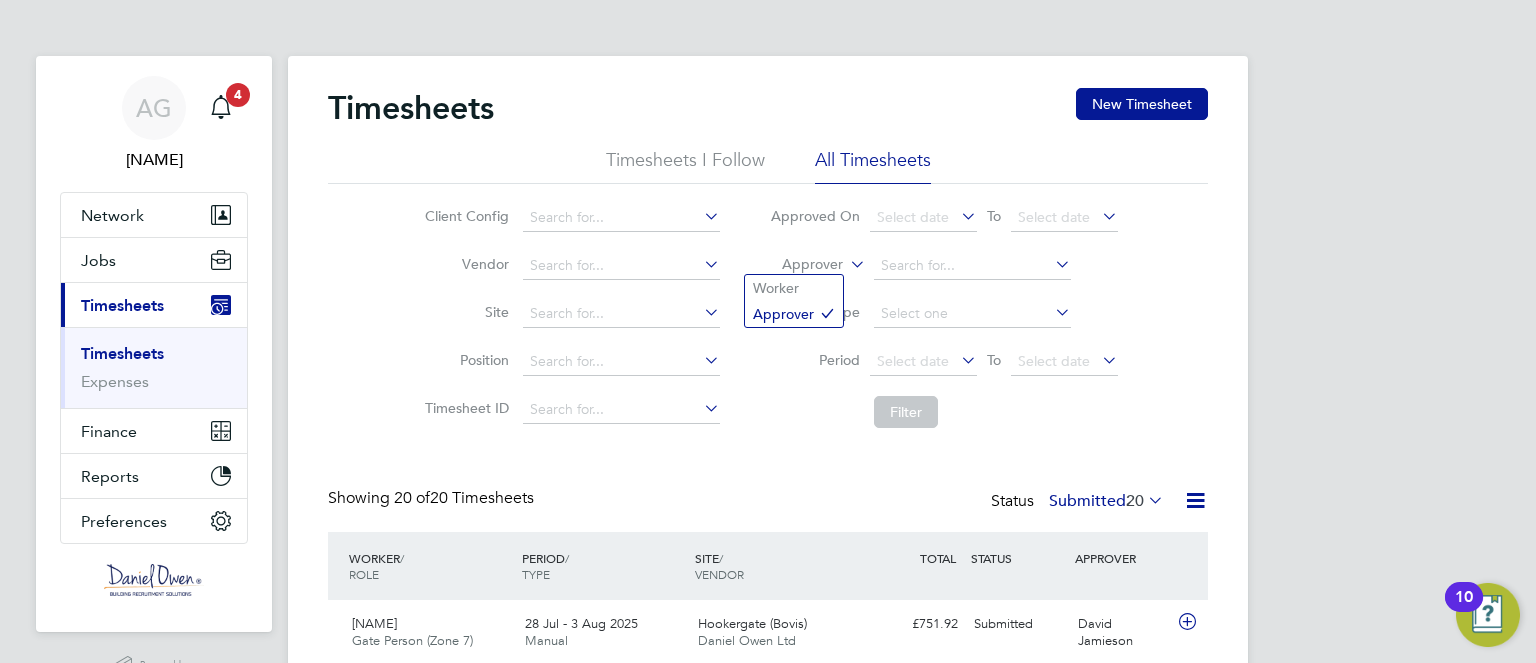 click 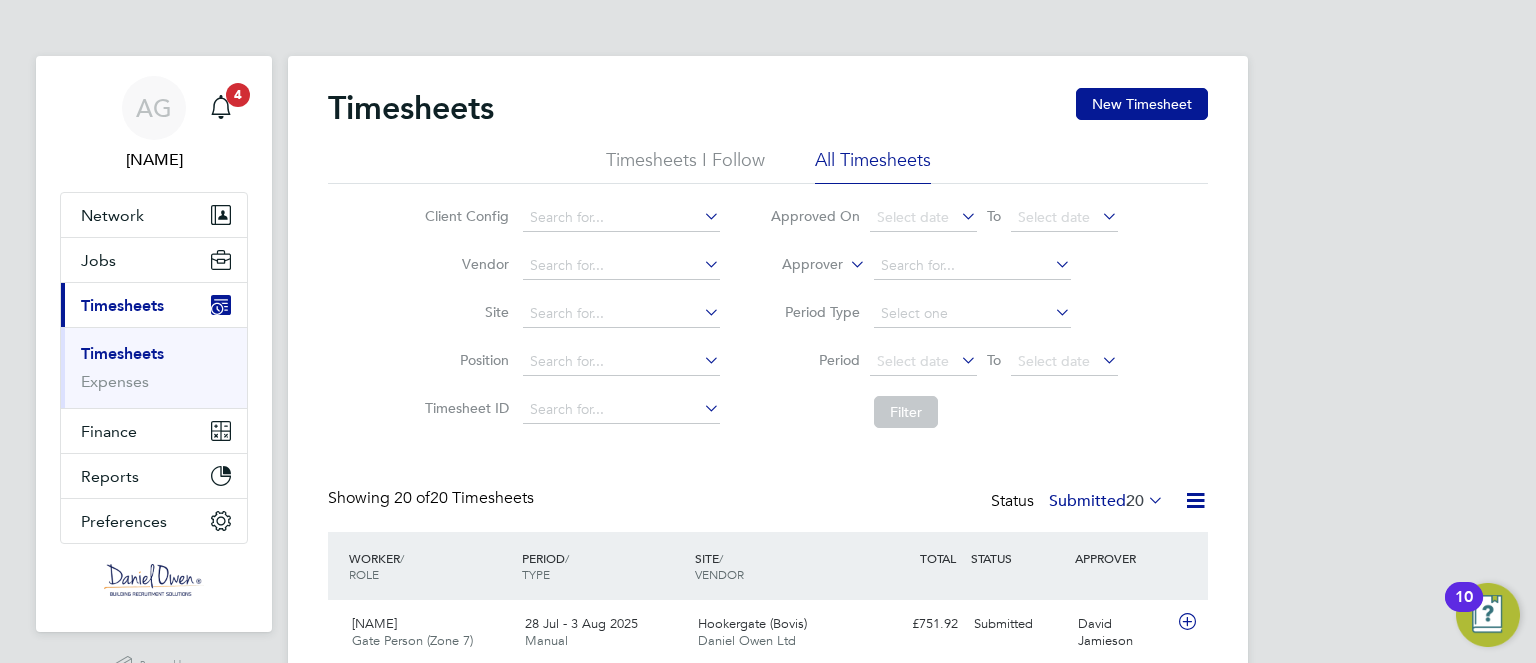 click on "Worker" 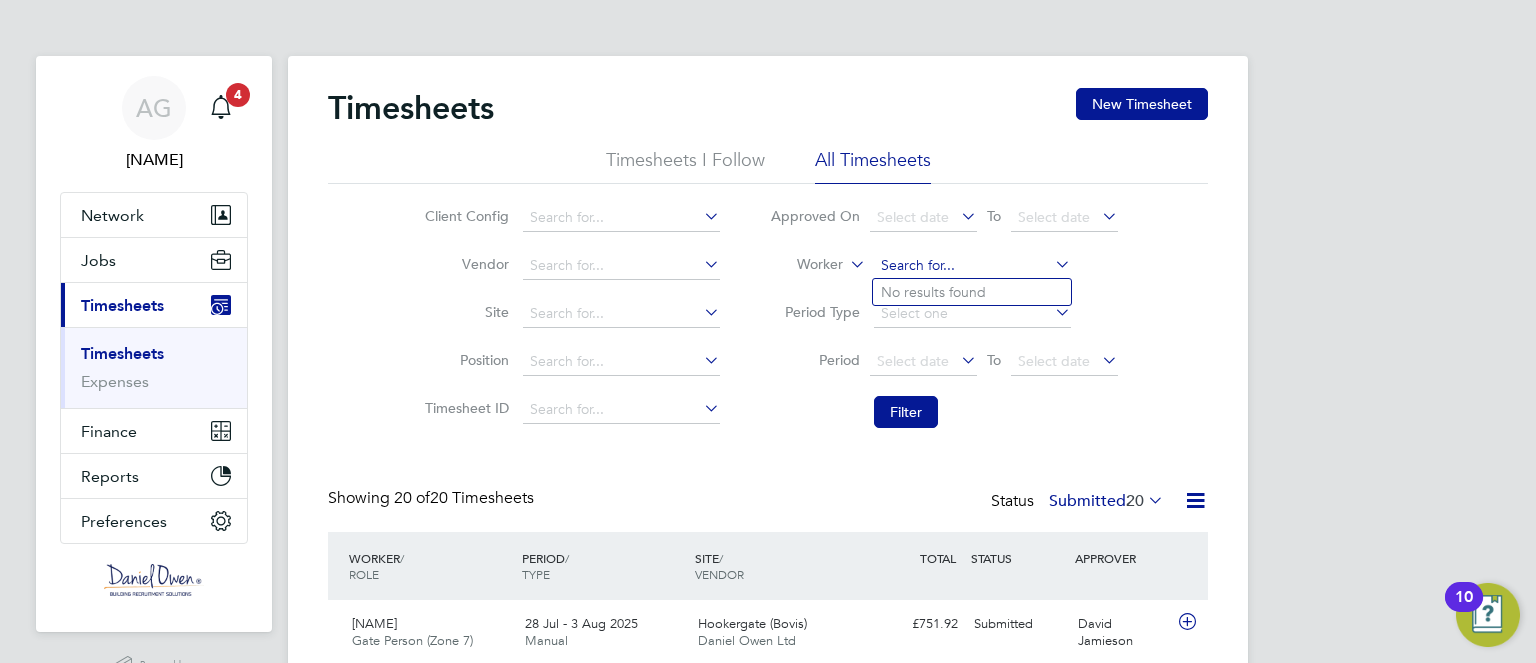 click 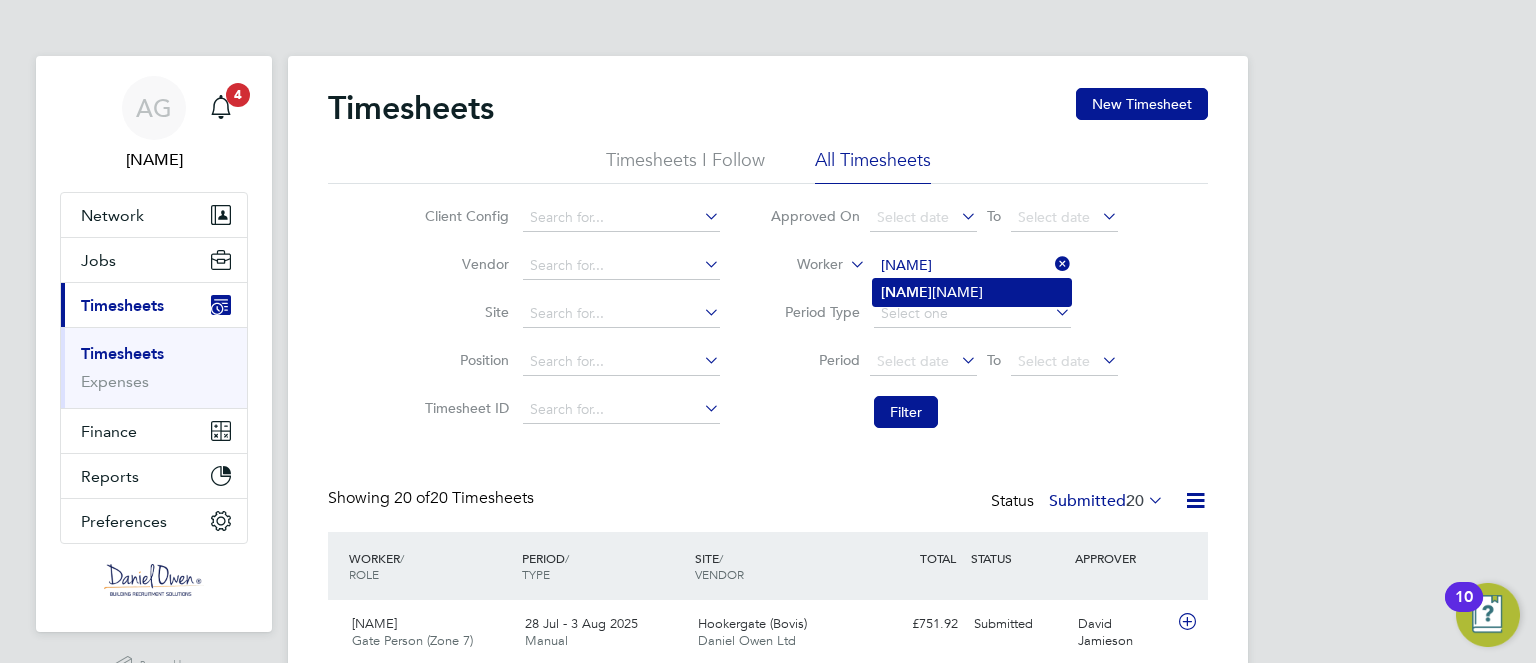 click on "[NAME]" 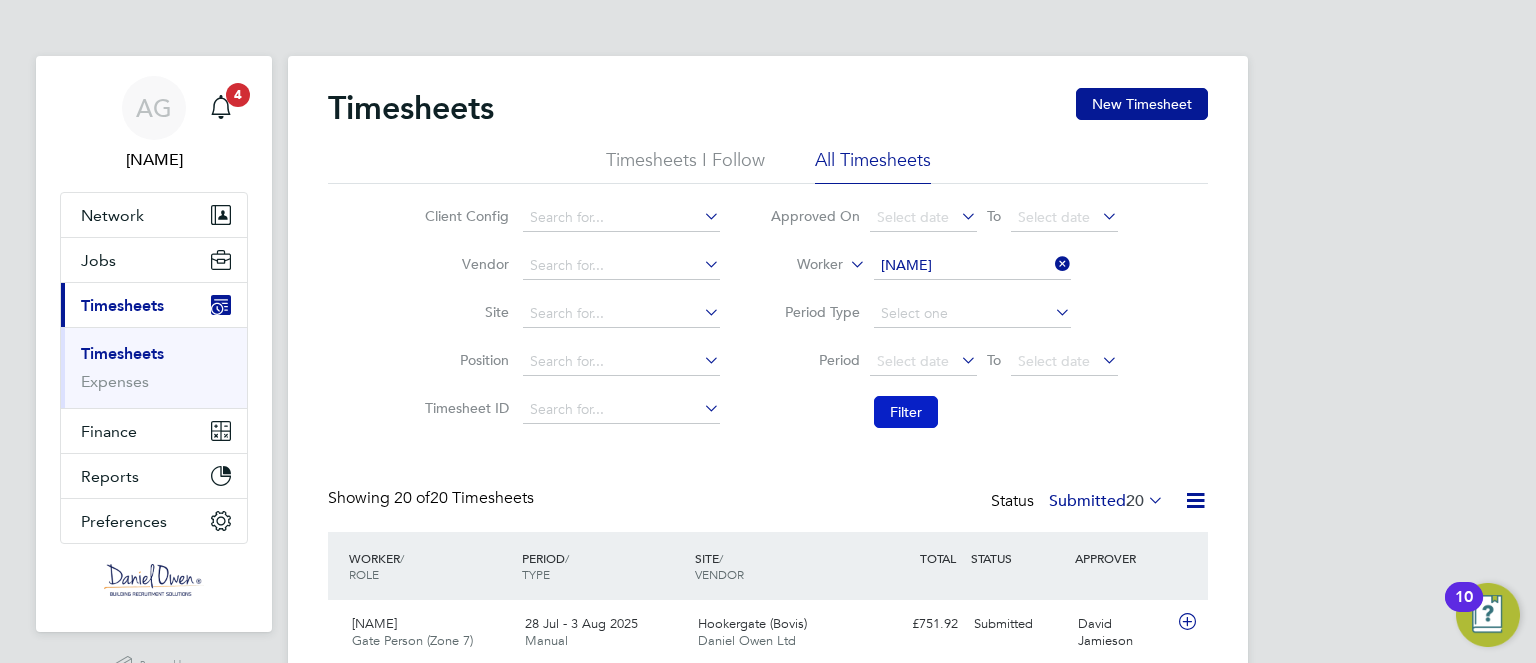 click on "Filter" 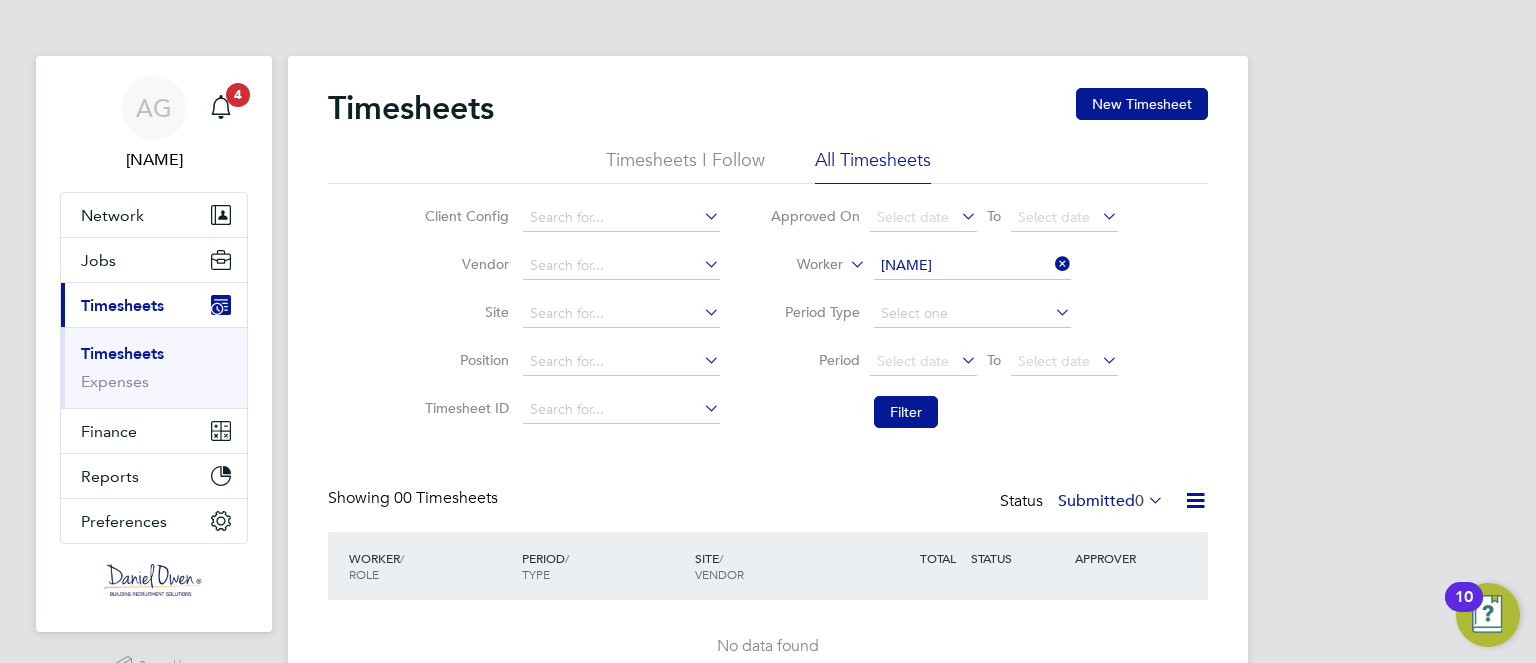 click on "All Timesheets" 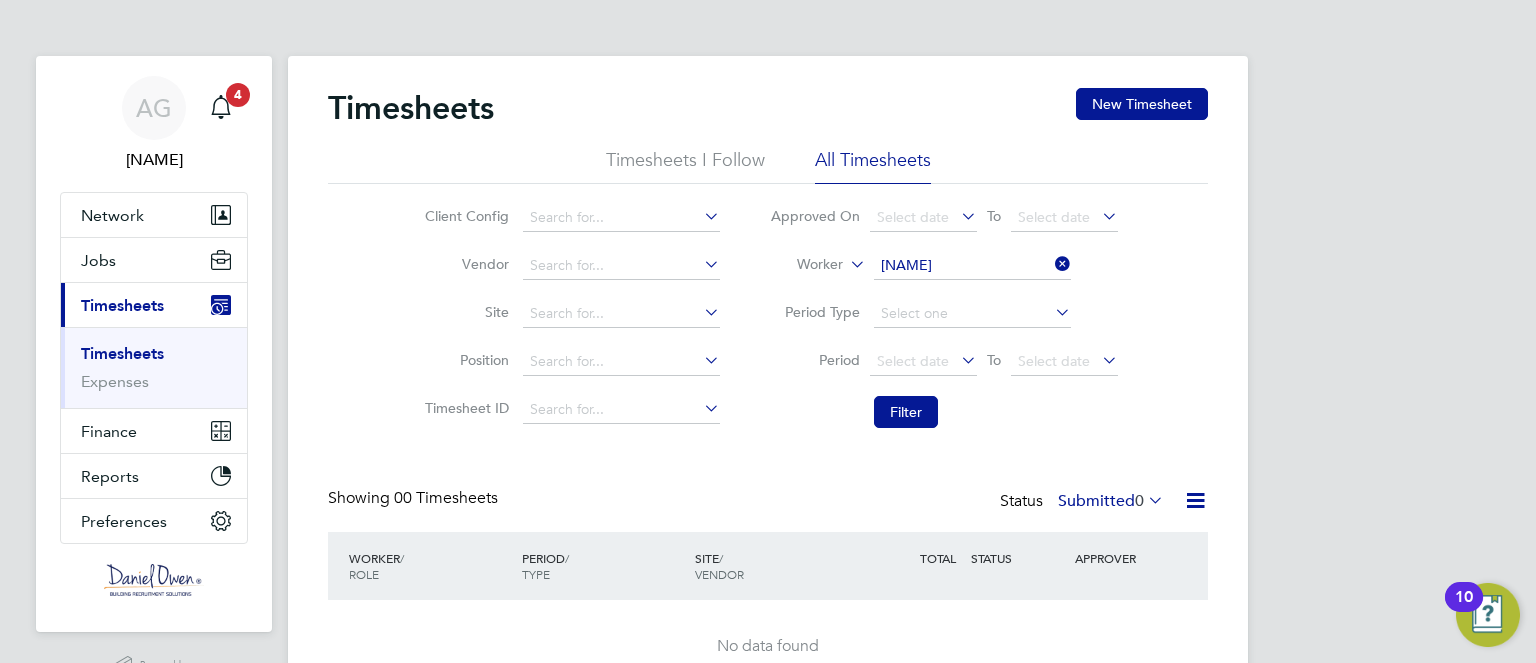 click on "All Timesheets" 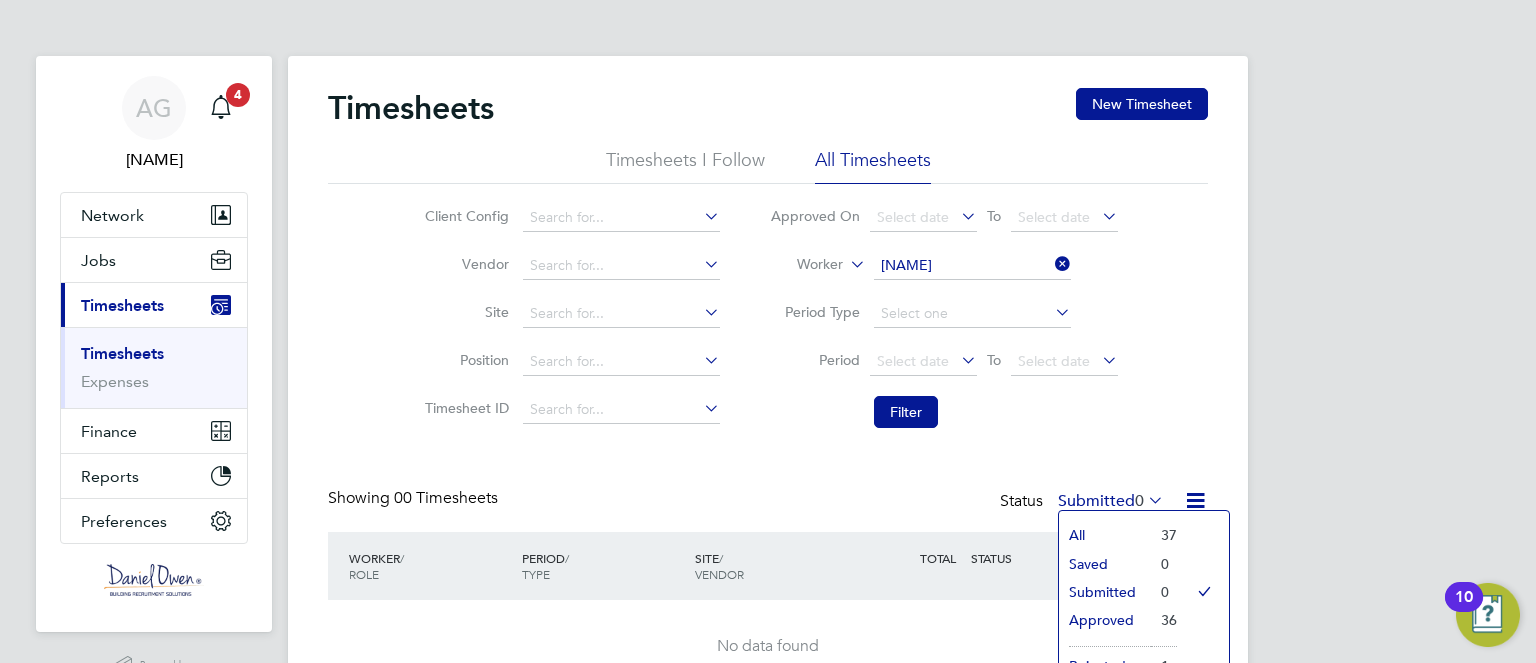 click on "All" 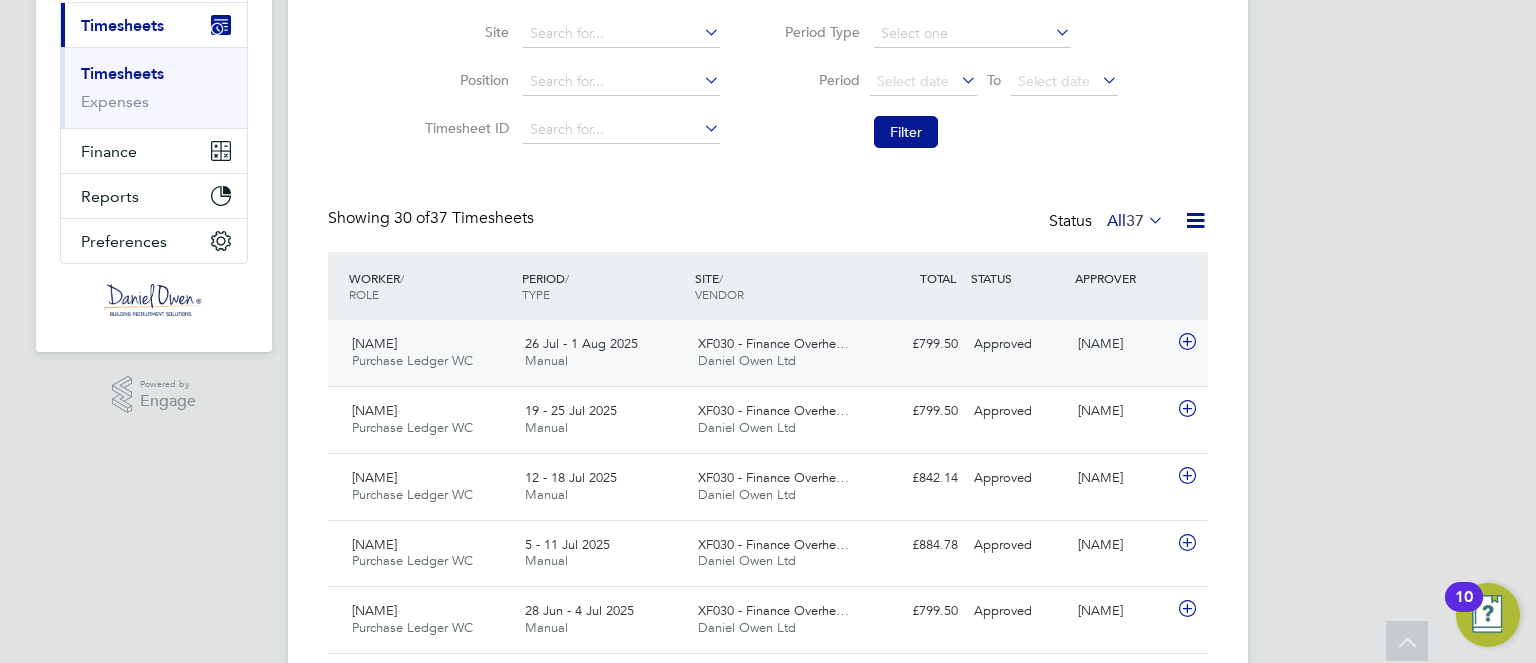 click on "XF030 - Finance Overhe…" 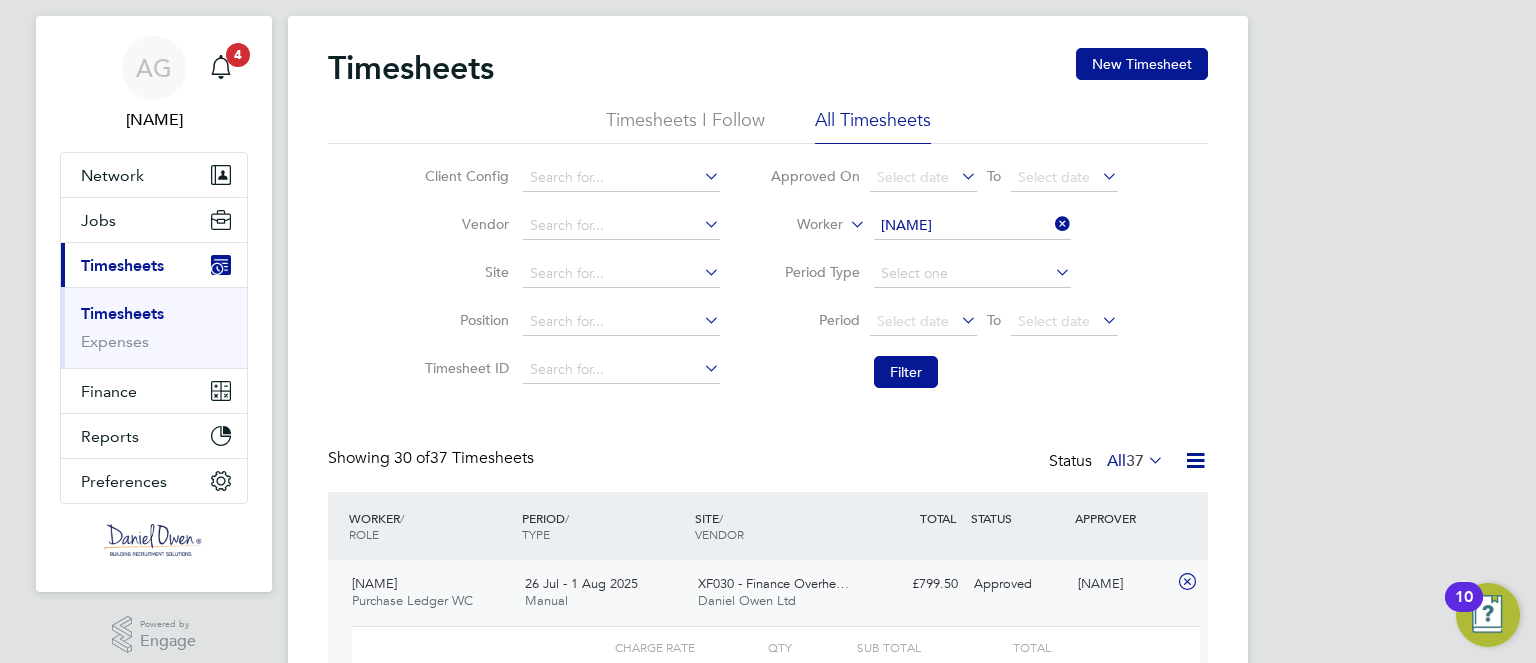 click 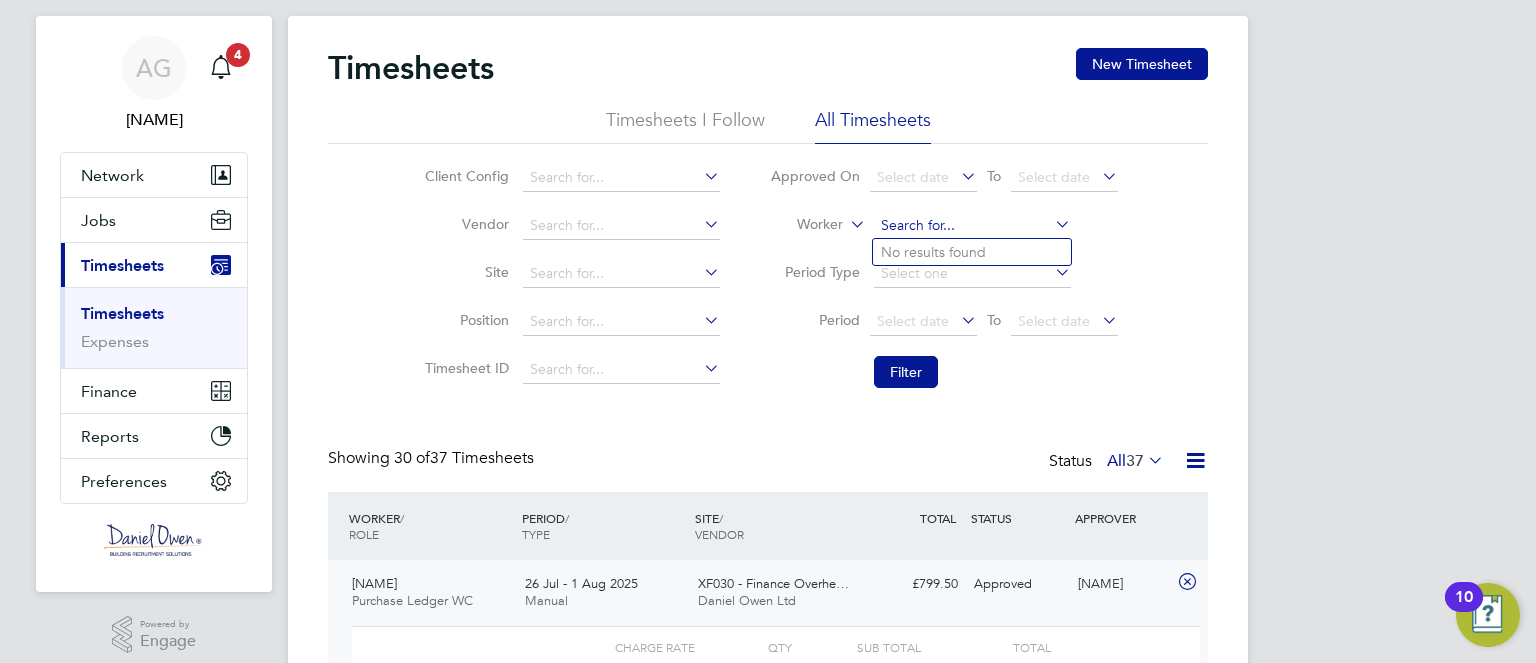 click 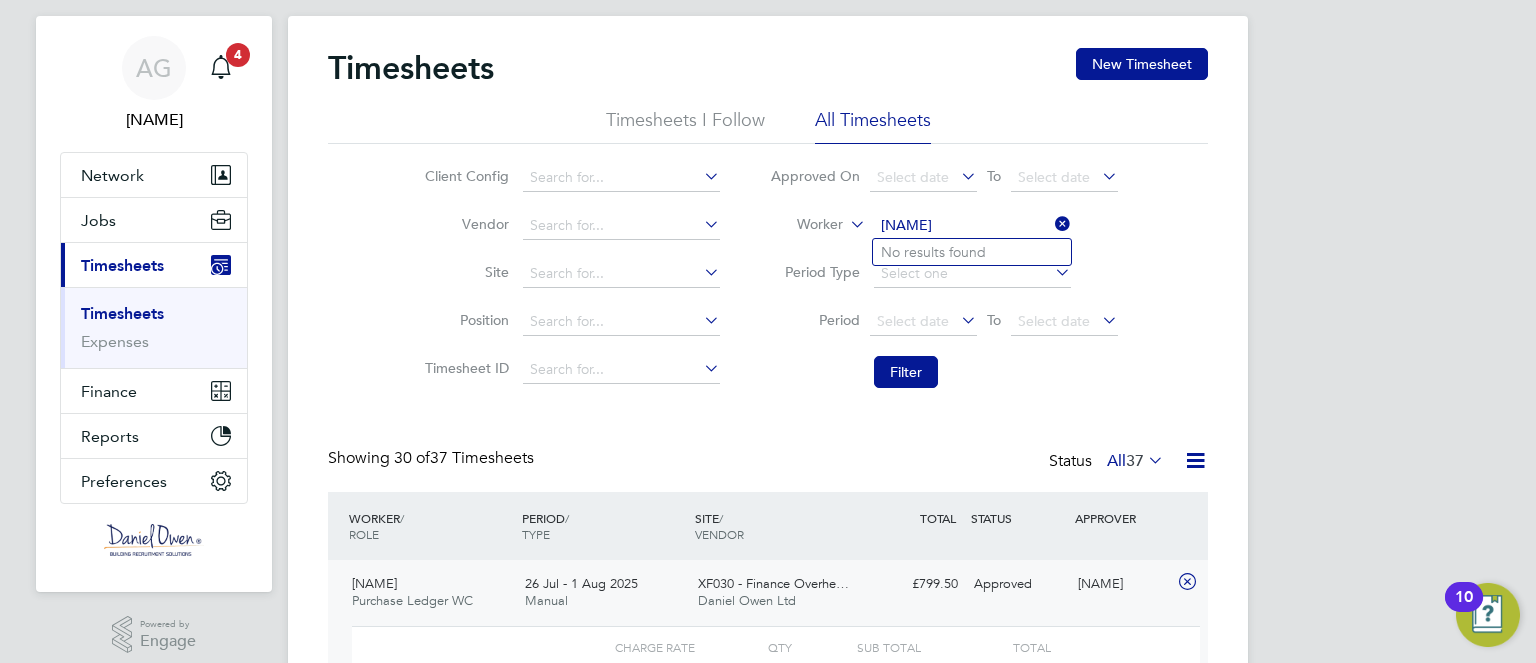 type on "[NAME]" 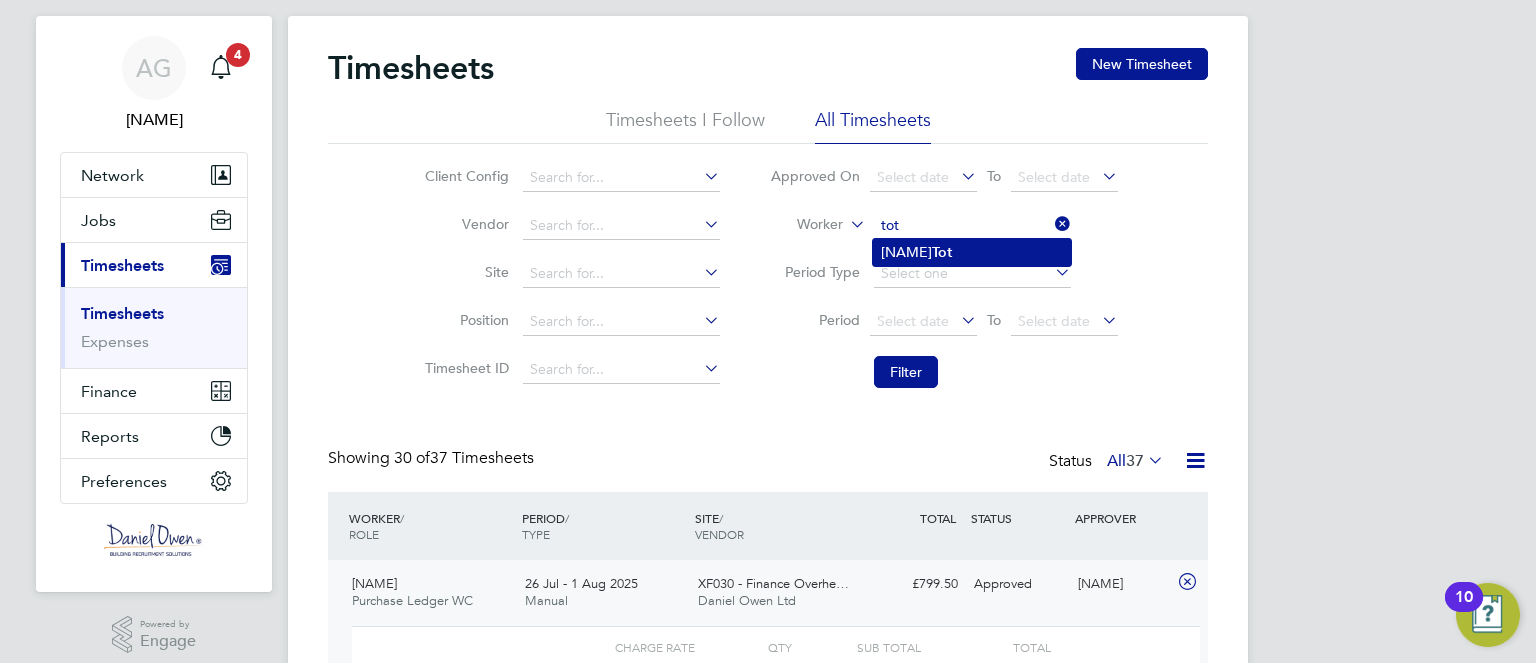 type on "tot" 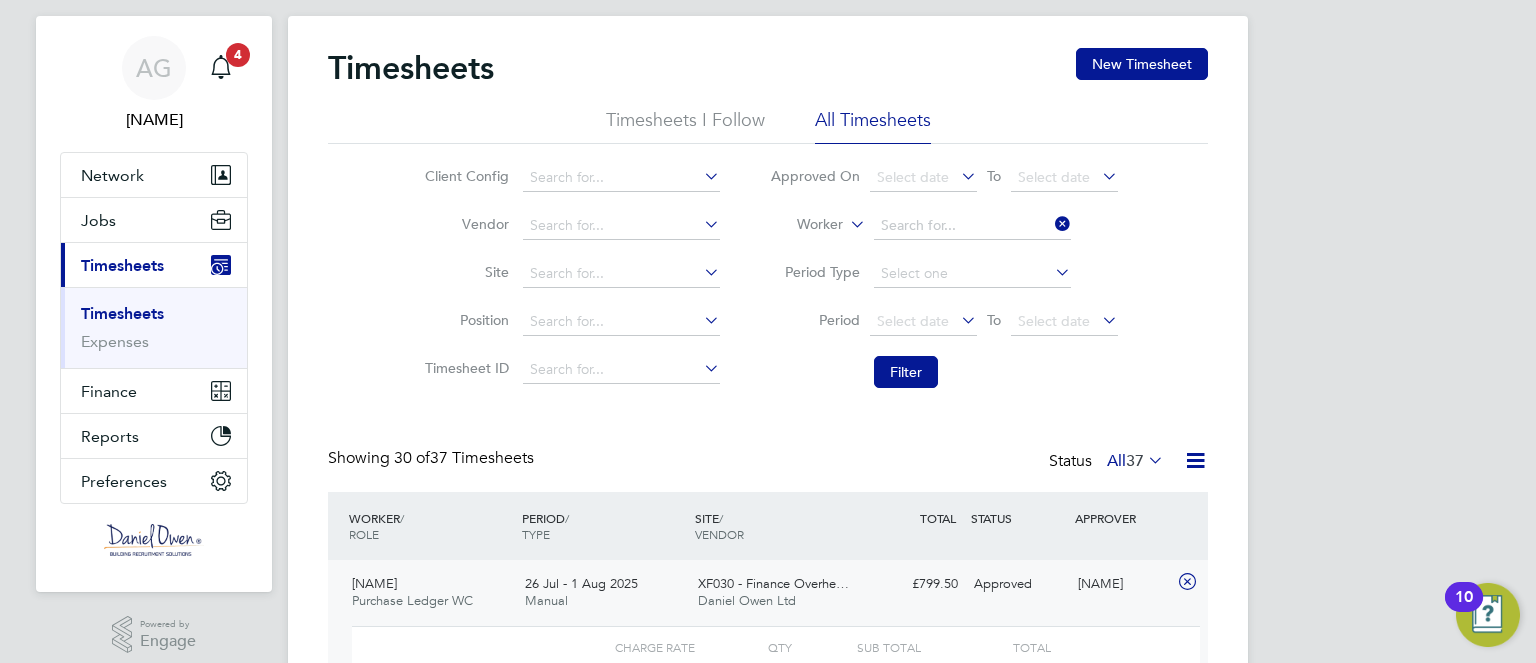 click on "[NAME]" 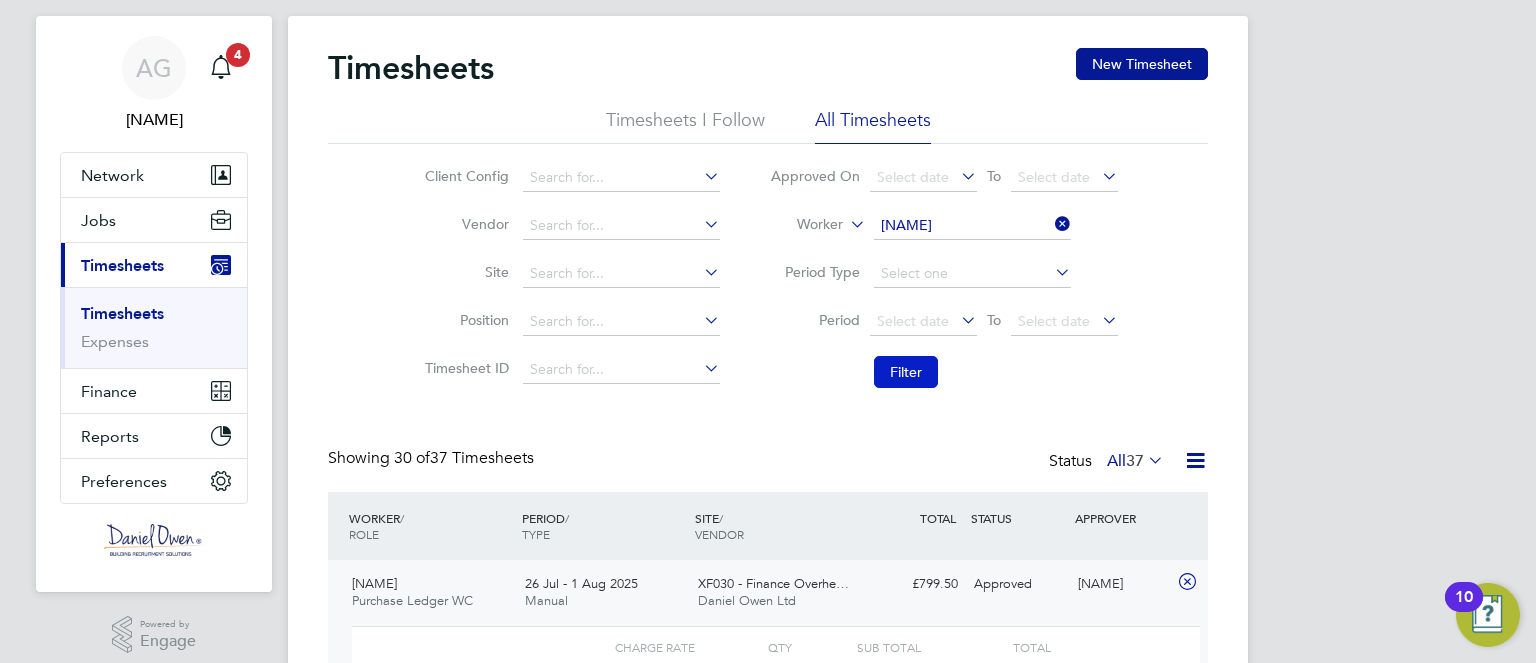 click on "Filter" 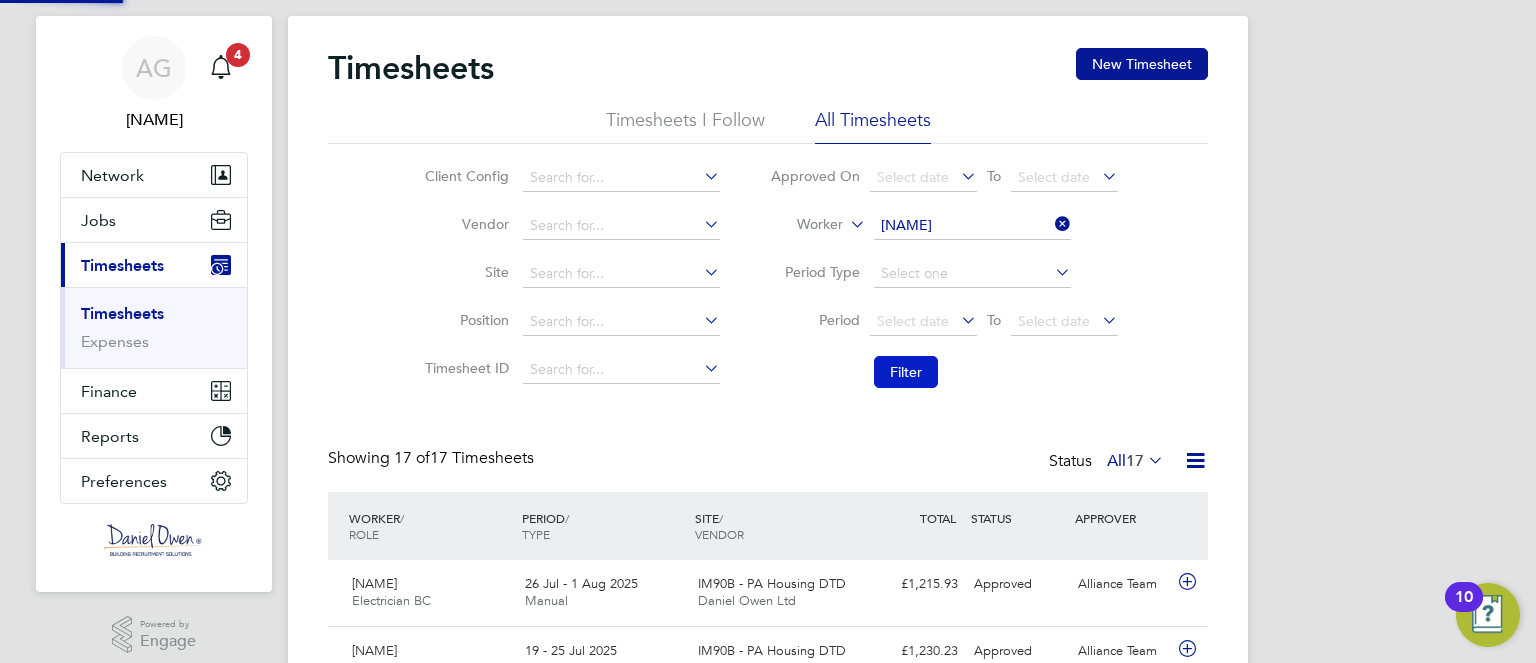 scroll, scrollTop: 9, scrollLeft: 10, axis: both 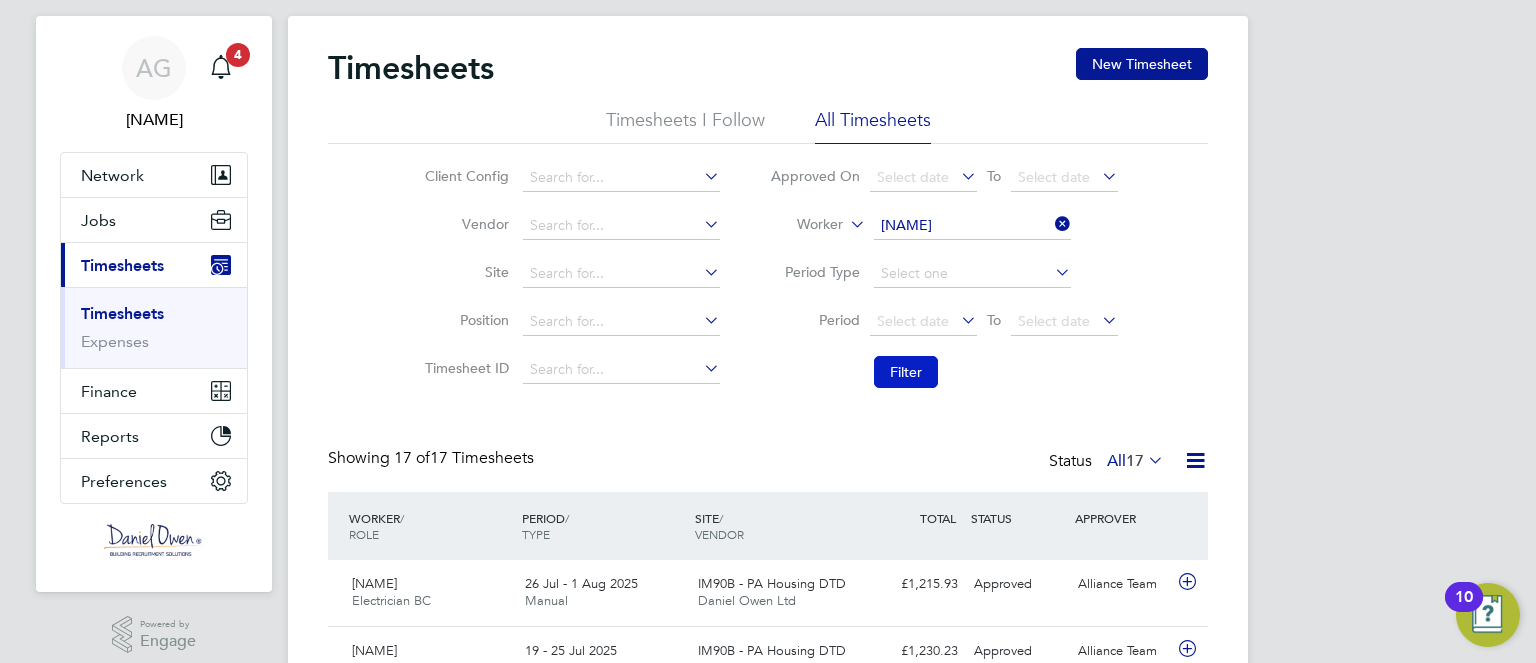type 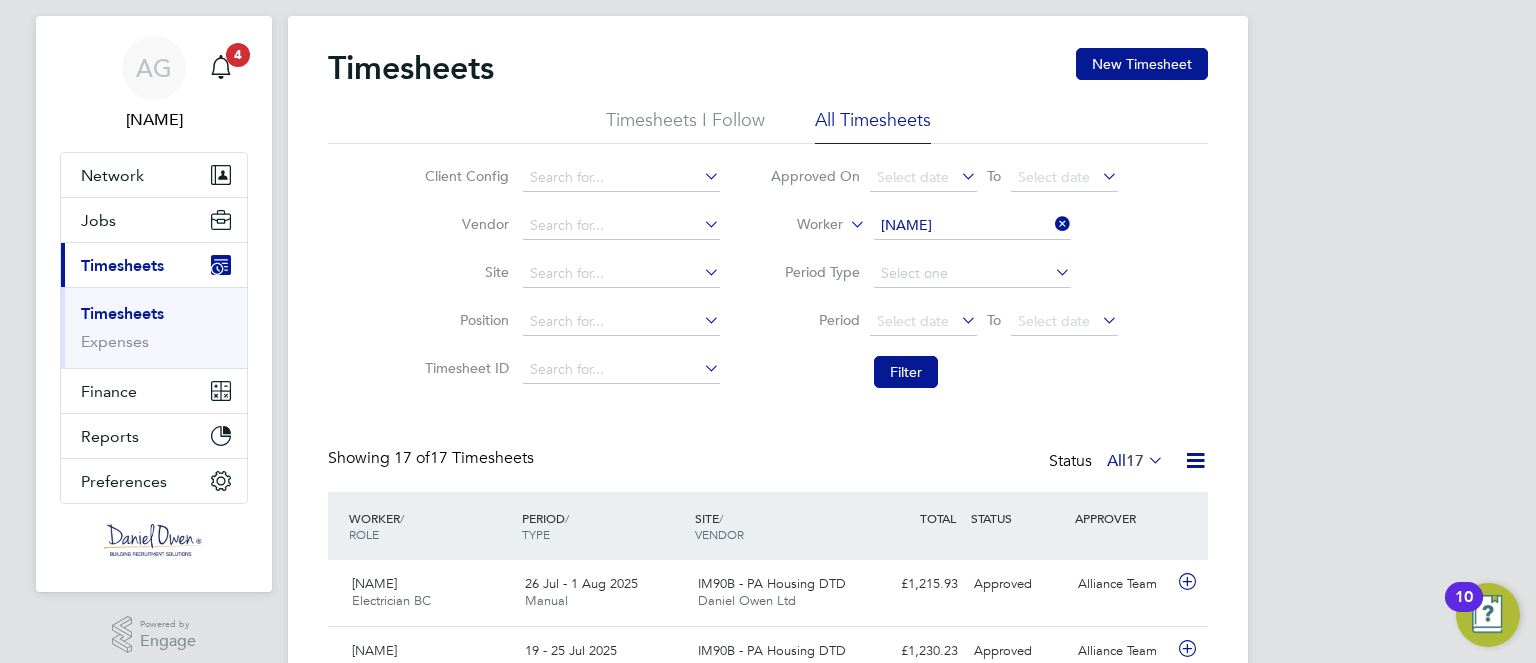 click 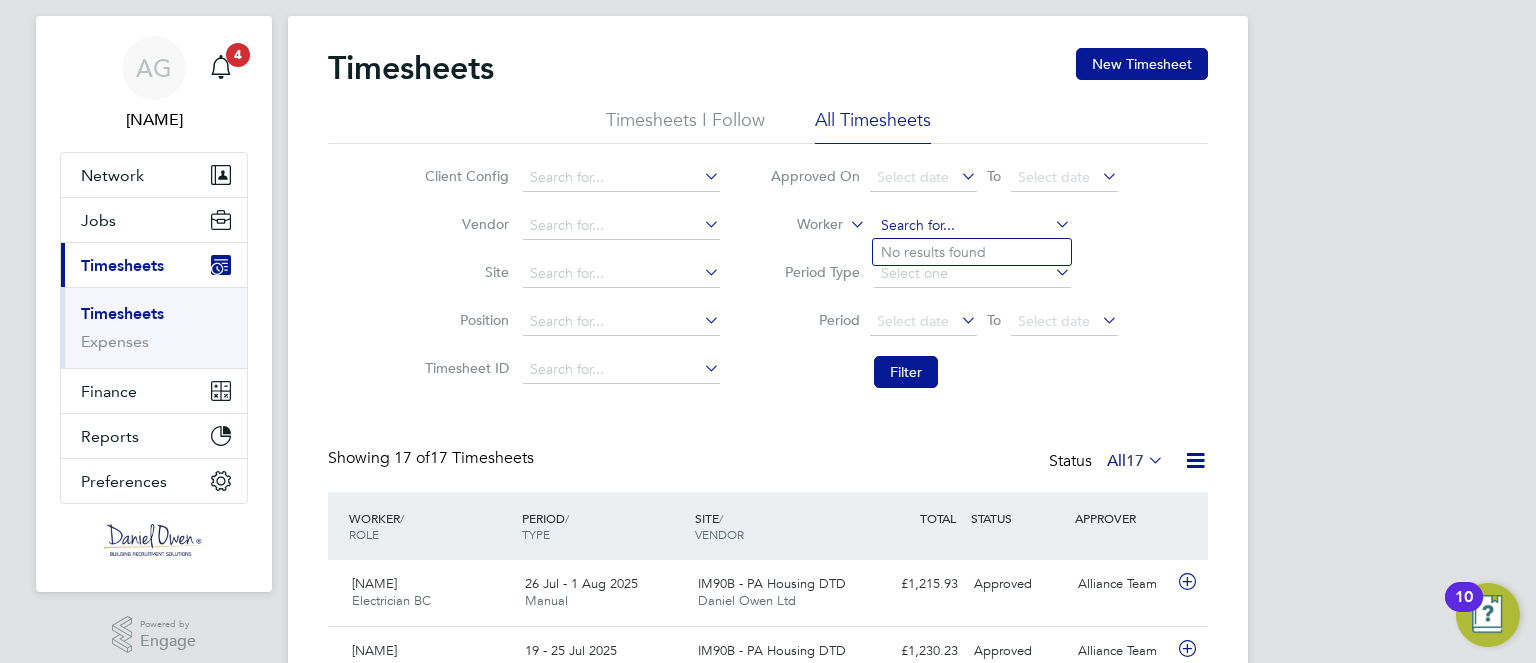 click 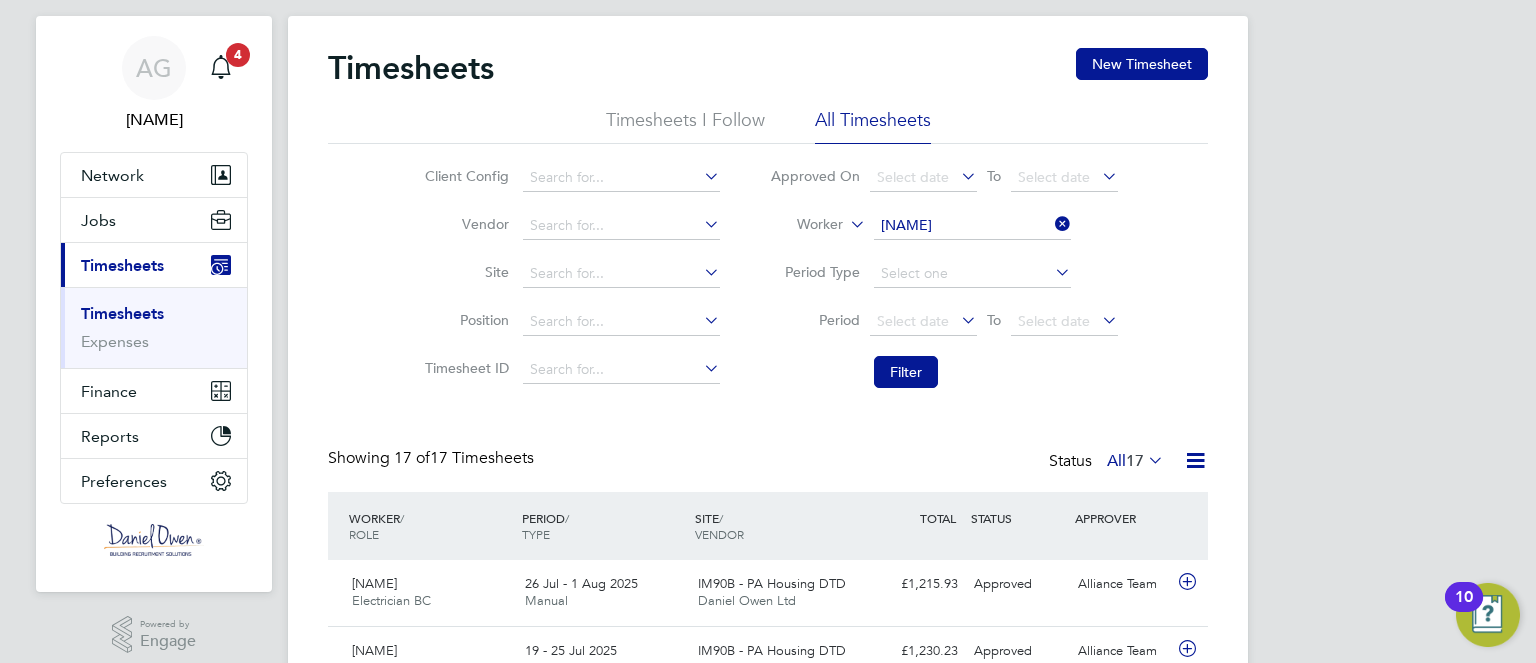 click on "[NAME]" 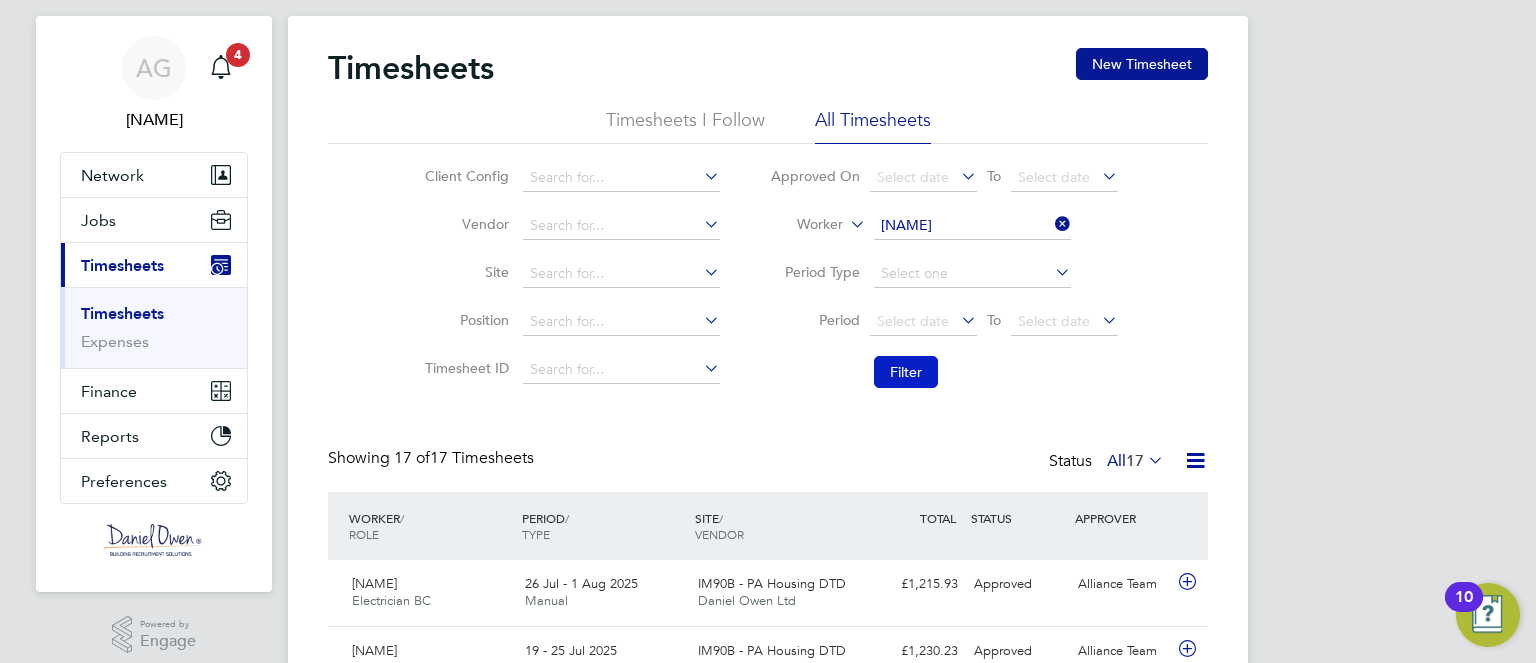 click on "Filter" 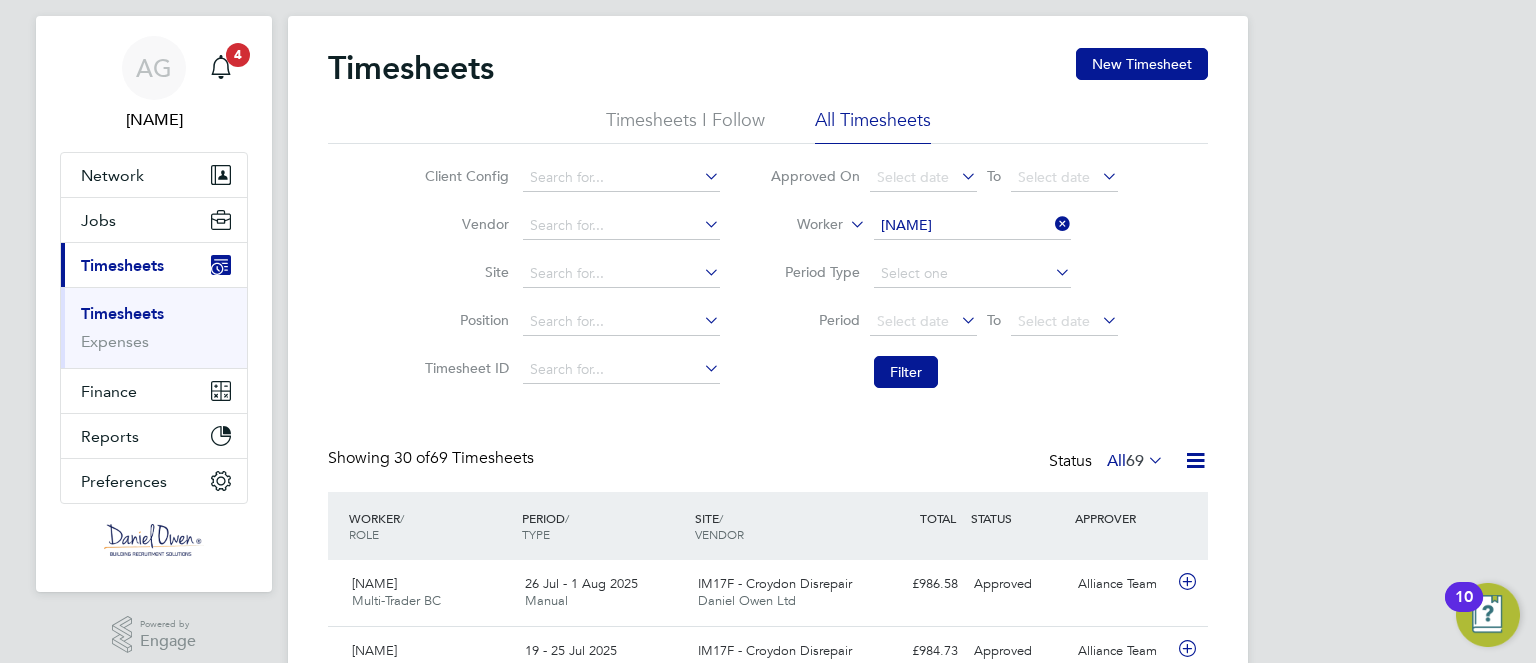 click 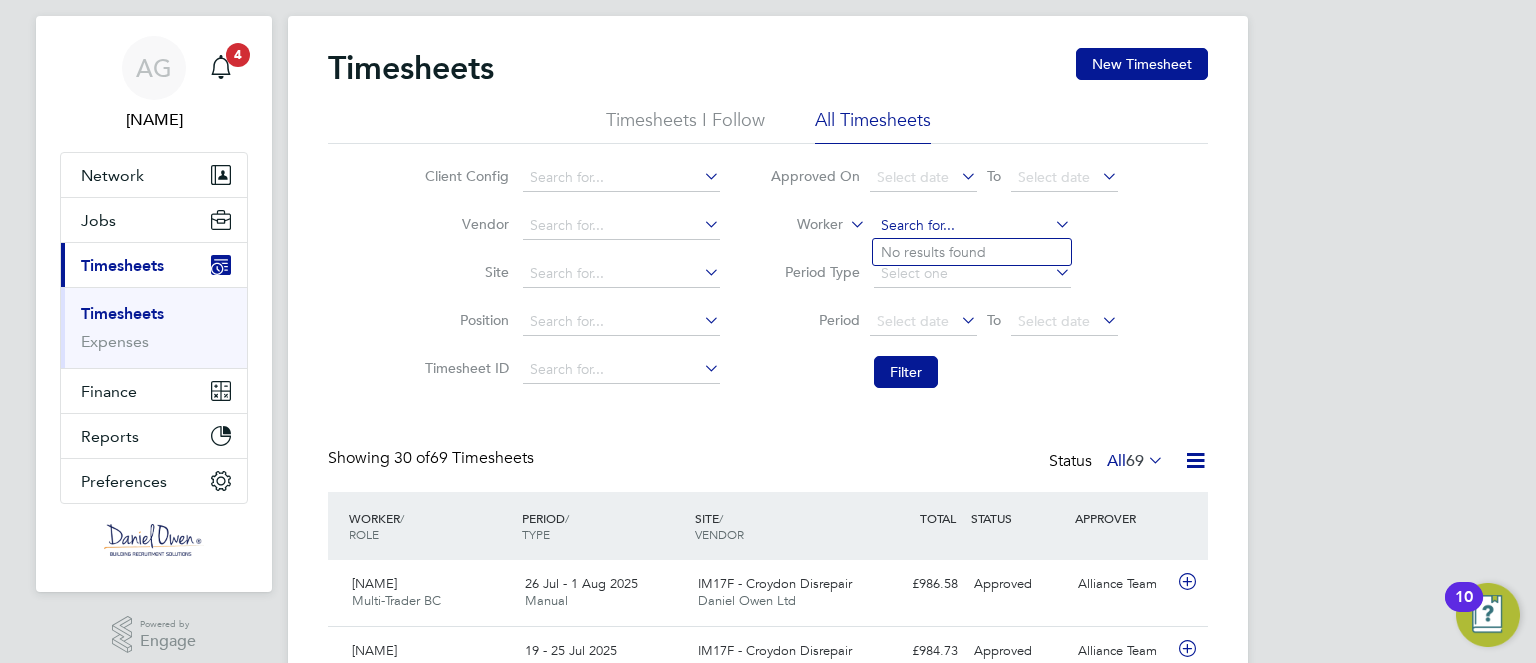 click 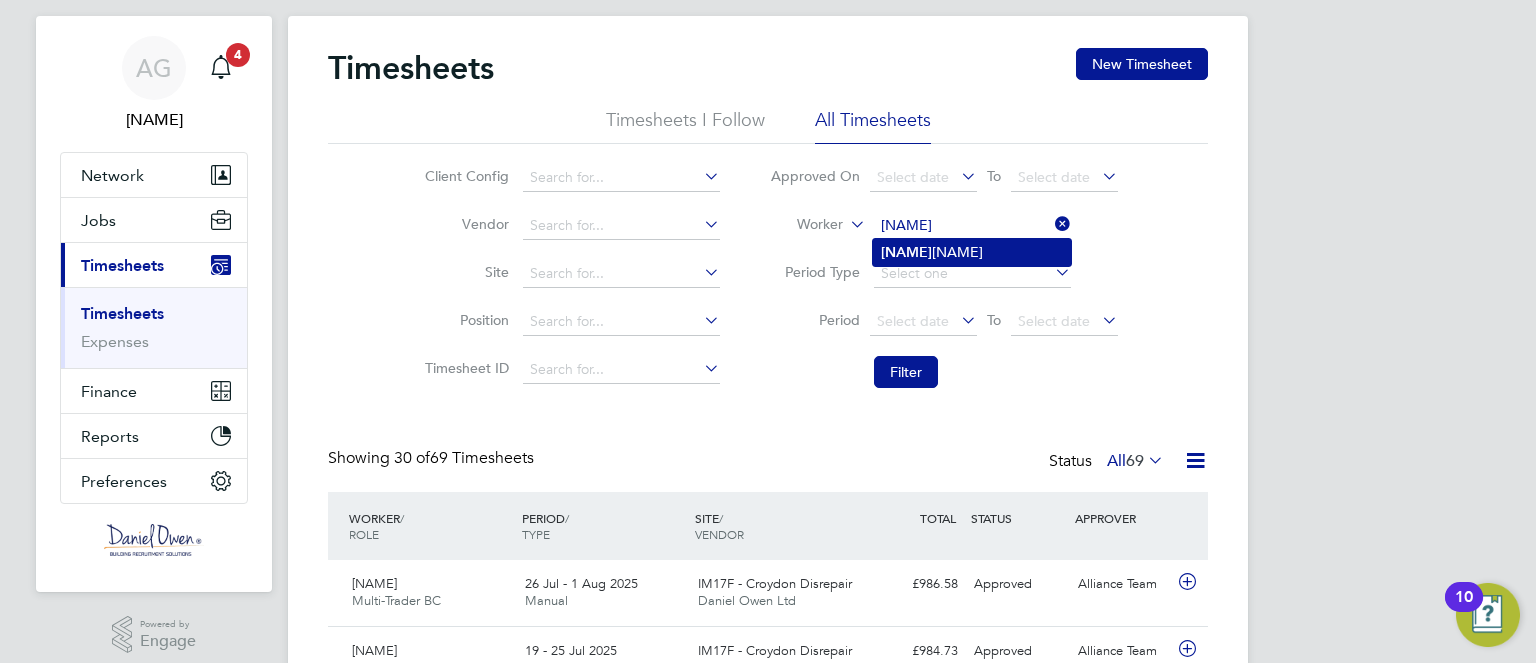 click on "[NAME]" 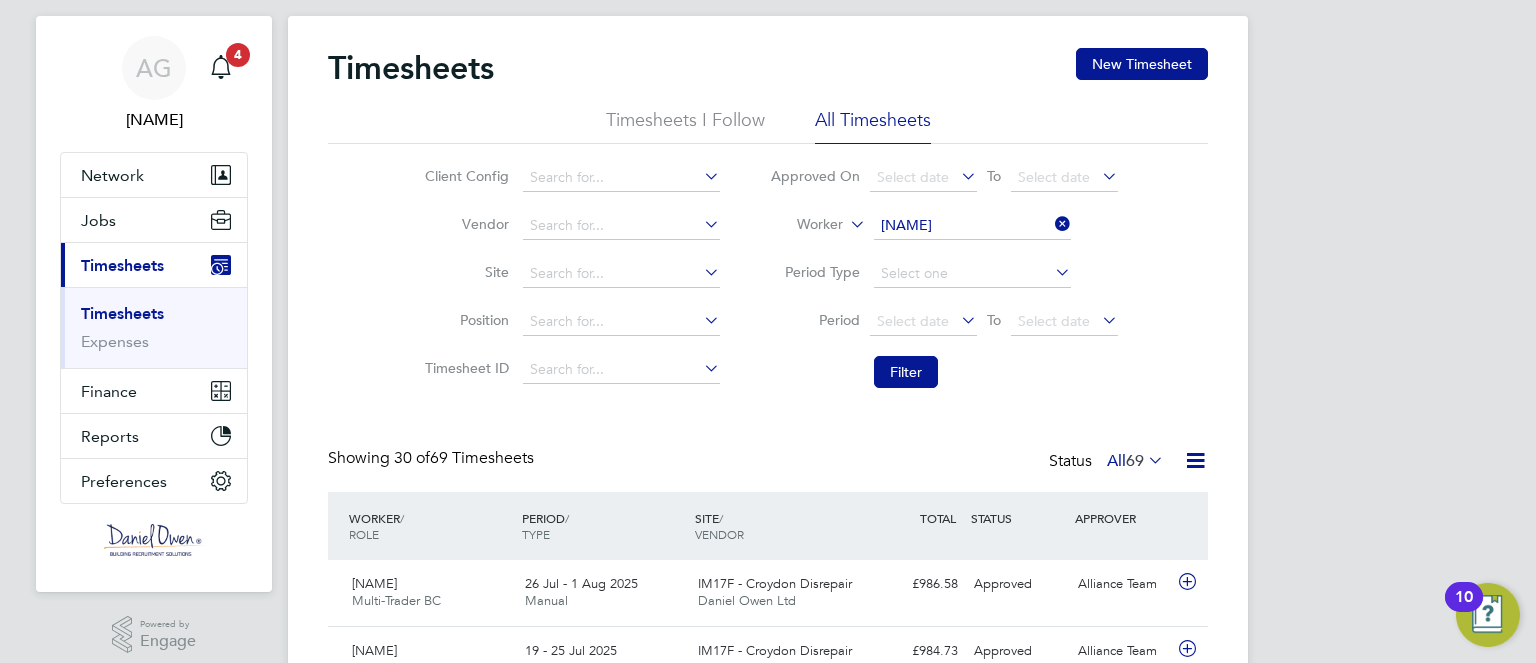 type on "[NAME]" 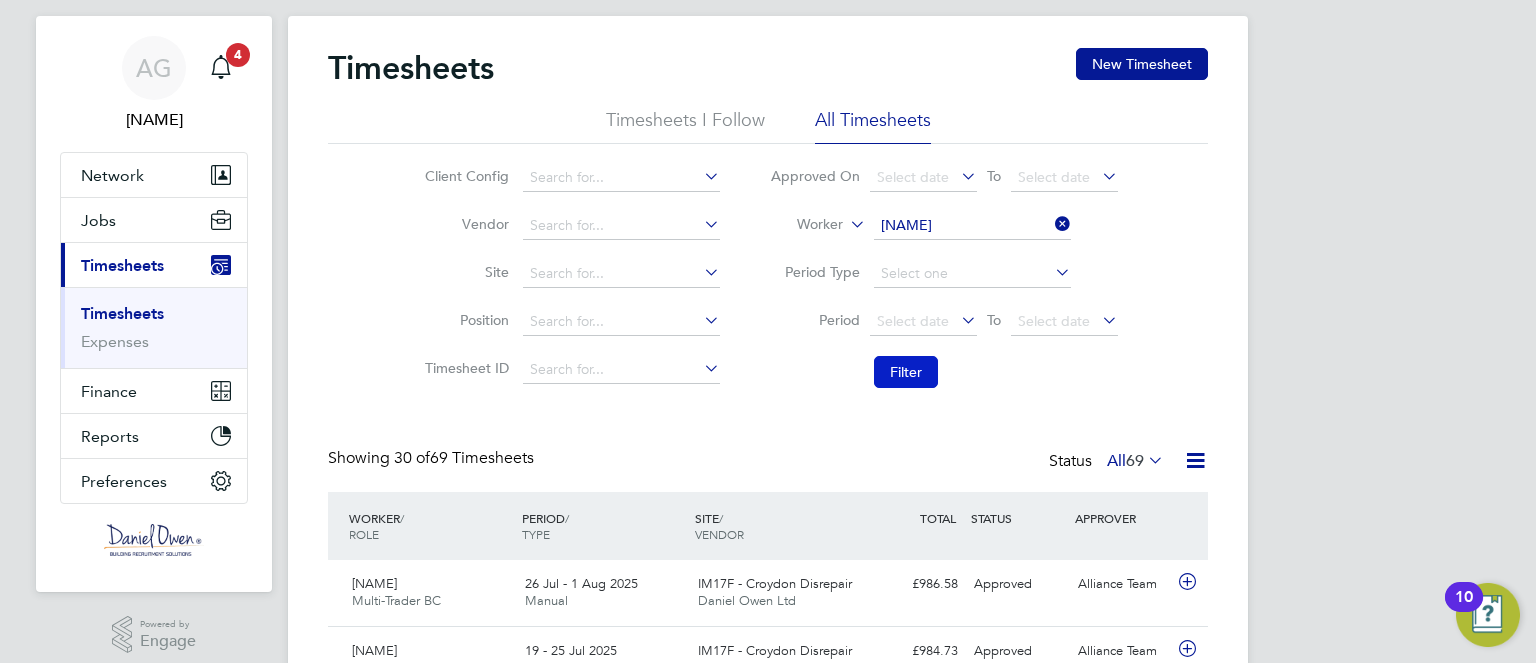 click on "Filter" 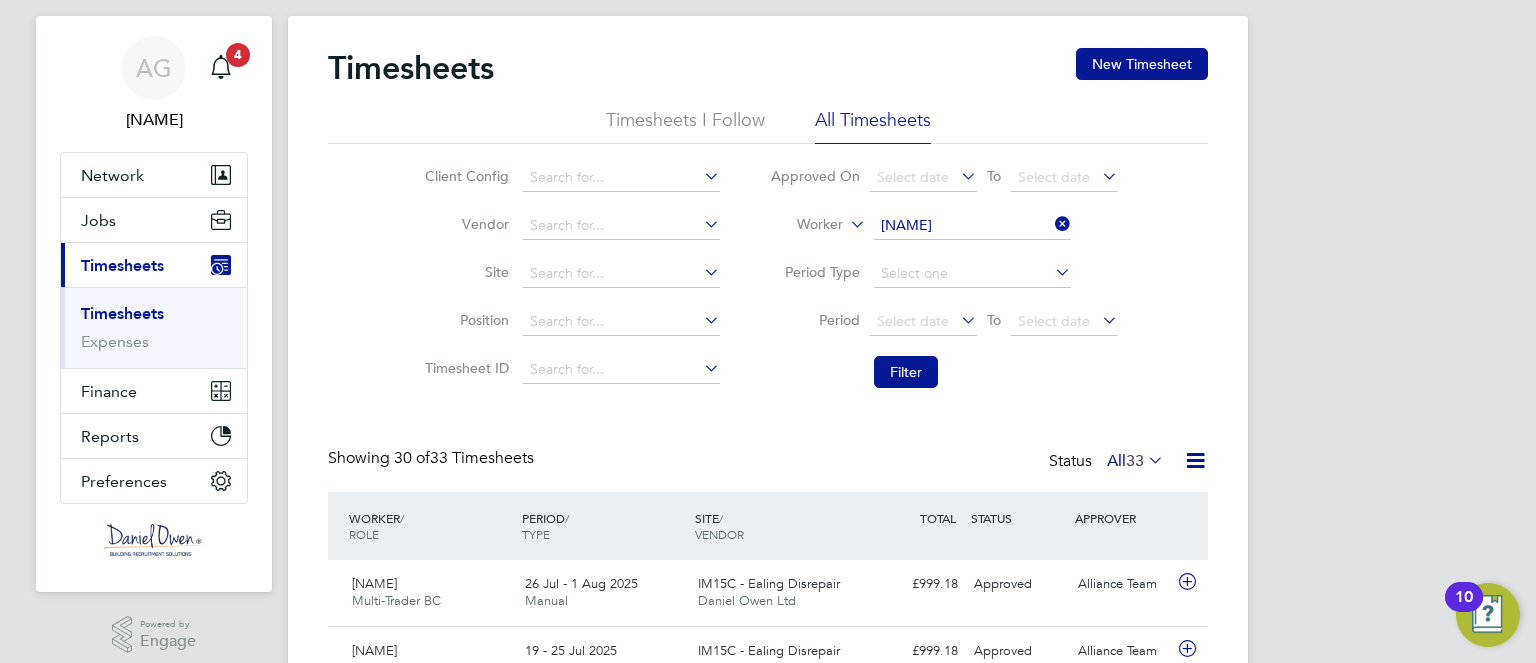 click 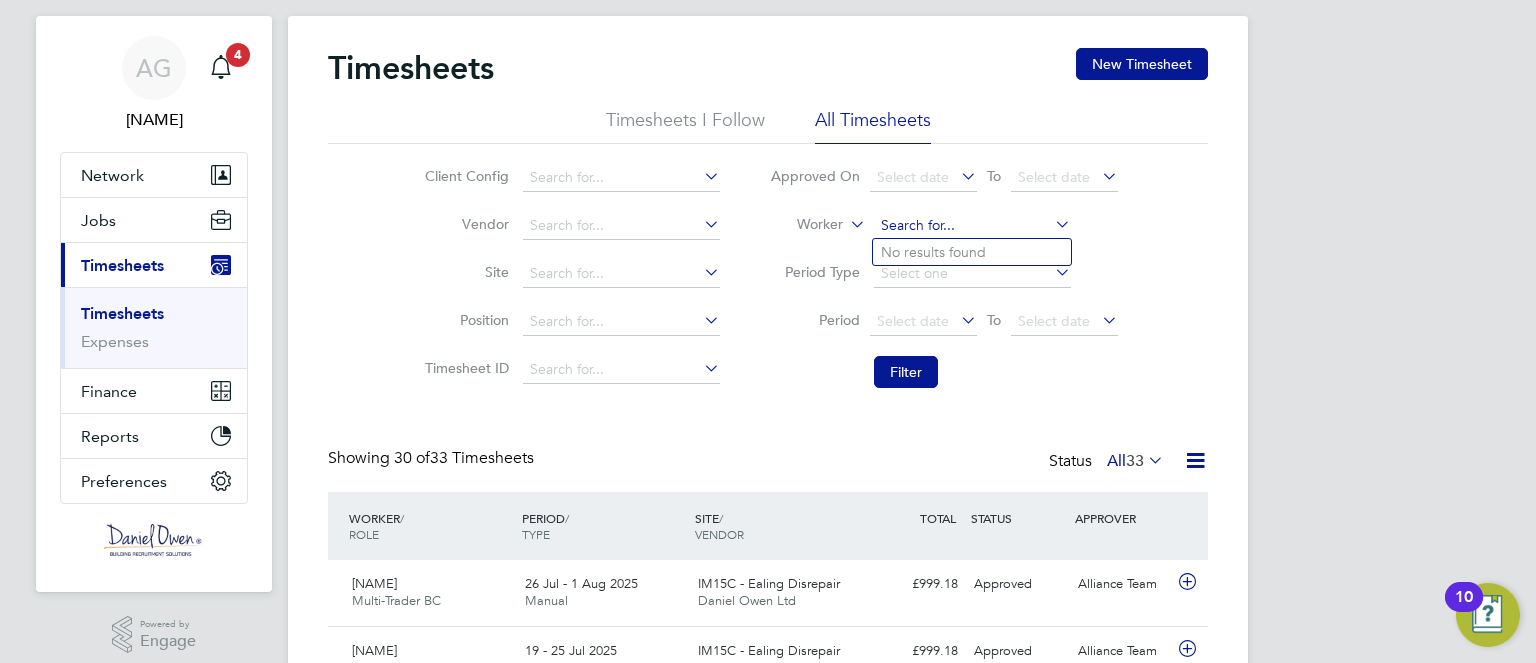 click 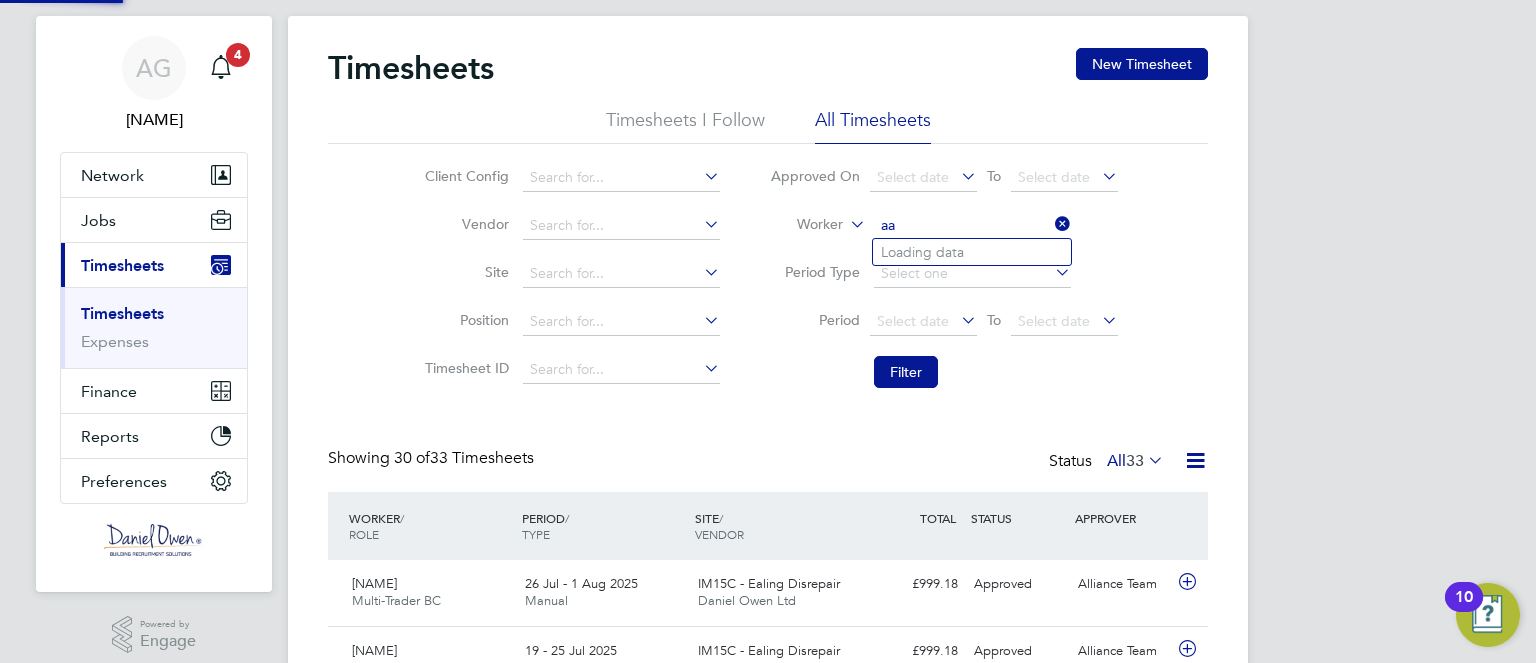 type on "a" 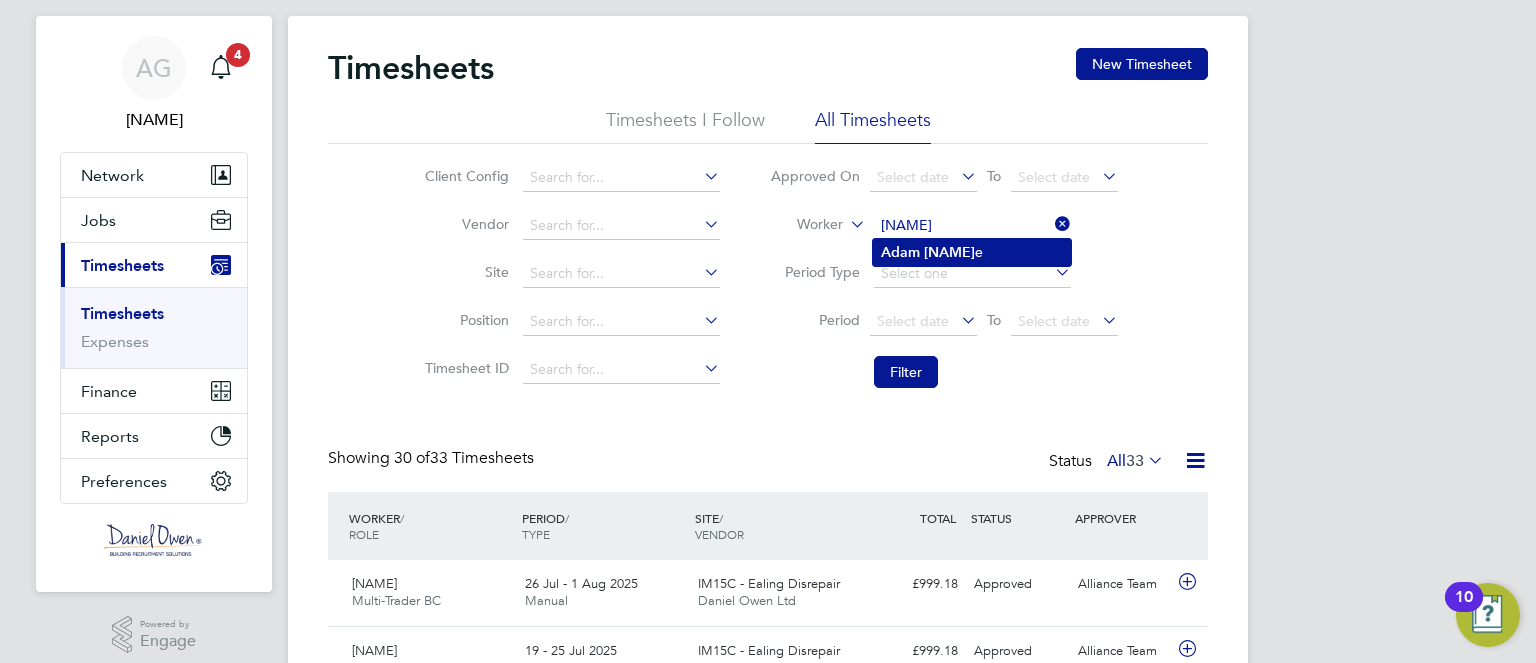 type on "[NAME]" 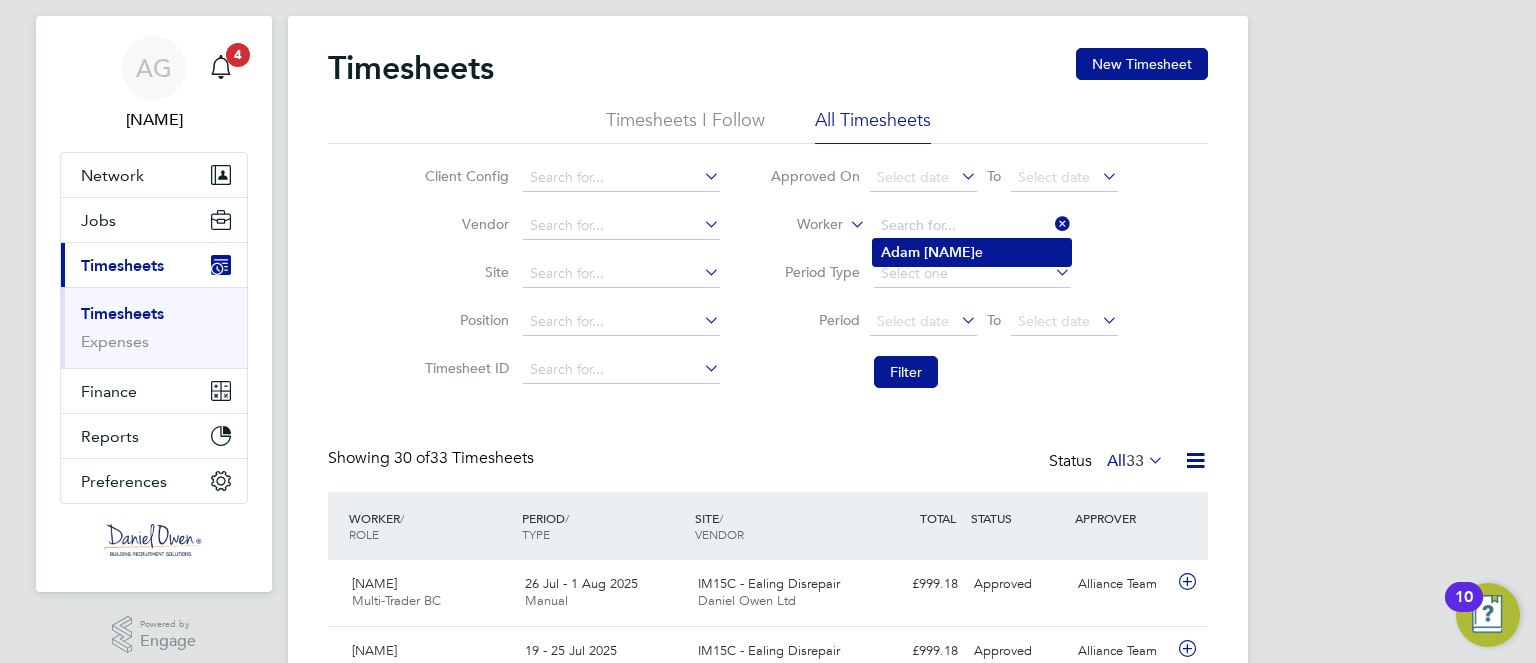 click on "[NAME]" 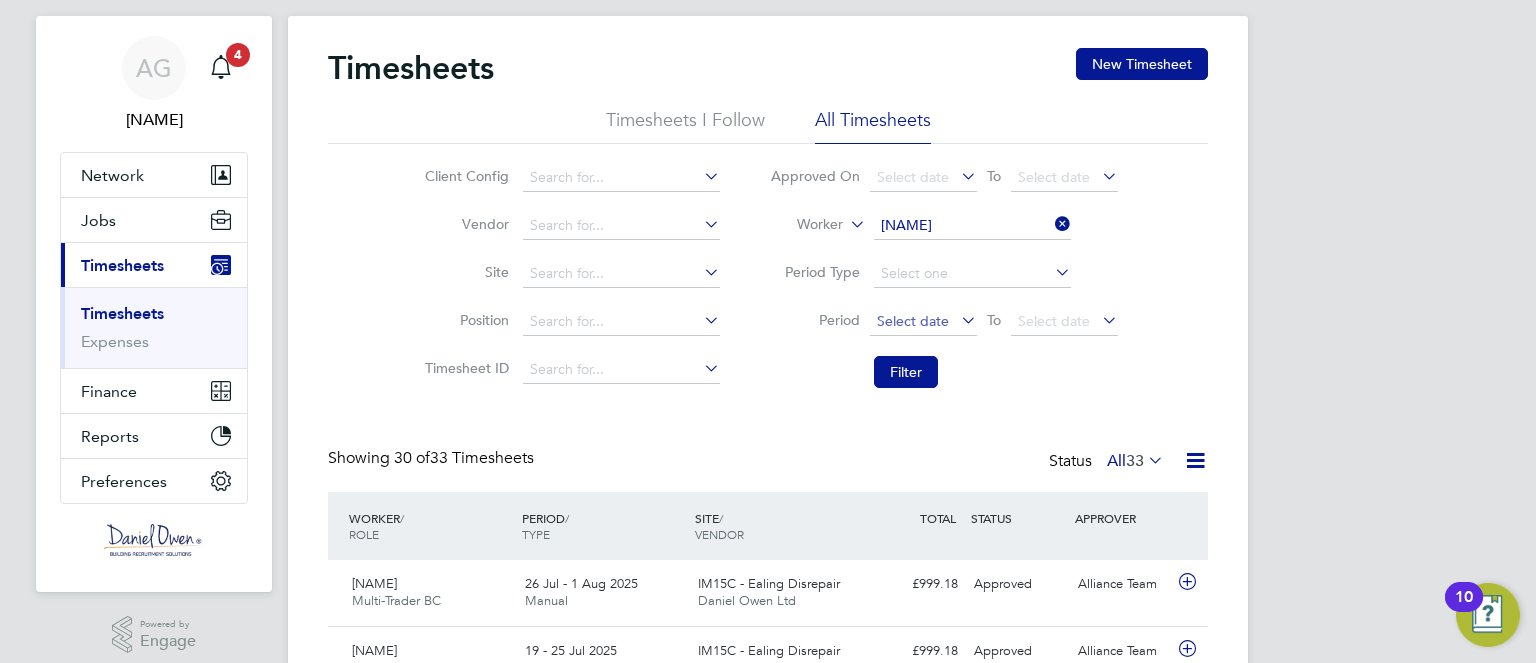 click on "Select date" 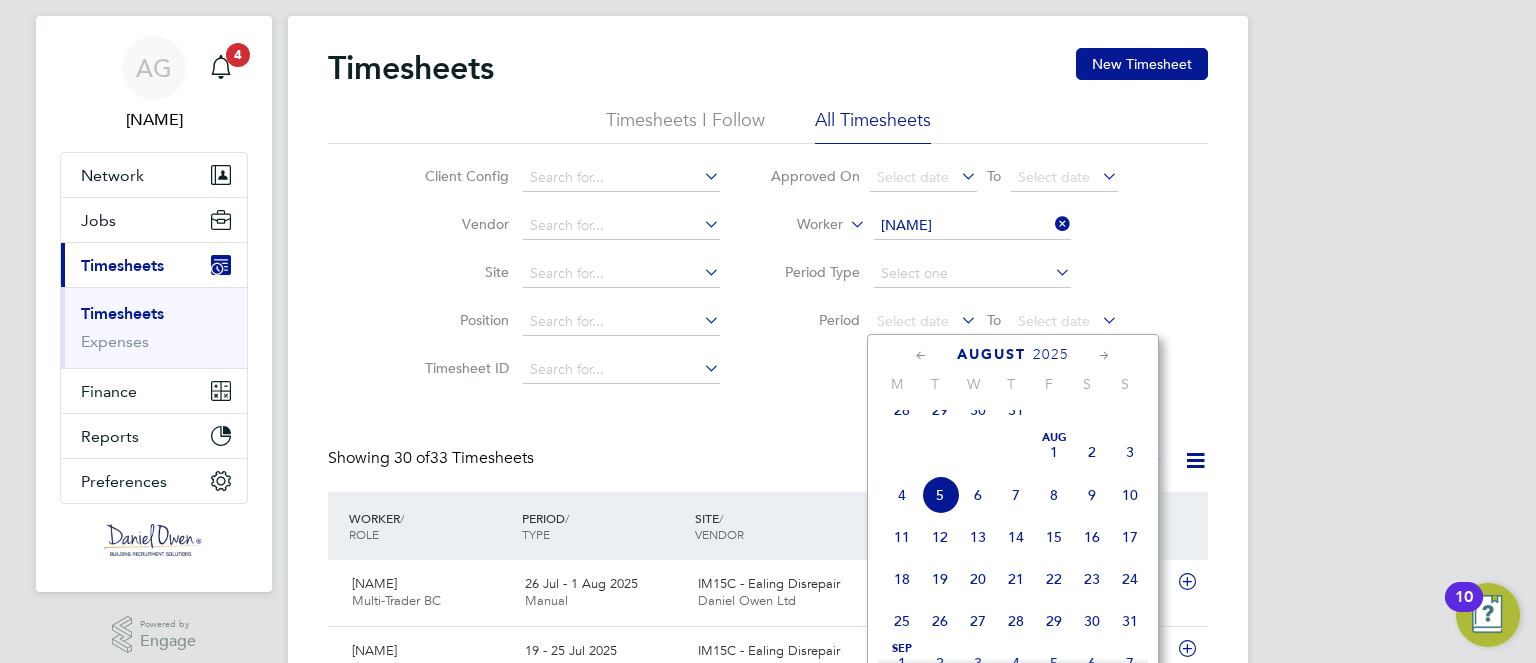 click on "[MONTH] [YEAR] M T W T F S S       May 1 2 3 4 5 6 7 8 9 10 11 12 13 14 15 16 17 18 19 20 21 22 23 24 25 26 27 28 29 30 31               Jun 1 2 3 4 5 6 7 8 9 10 11 12 13 14 15 16 17 18 19 20 21 22 23 24 25 26 27 28 29 30               Jul 1 2 3 4 5 6 7 8 9 10 11 12 13 14 15 16 17 18 19 20 21 22 23 24 25 26 27 28 29 30 31               Aug 1 2 3 4 5 6 7 8 9 10 11 12 13 14 15 16 17 18 19 20 21 22 23 24 25 26 27 28 29 30 31 Sep 1 2 3 4 5 6 7 8 9 10 11 12 13 14 15 16 17 18 19 20 21 22 23 24 25 26 27 28 29 30     Oct 1 2 3 4 5 6 7 8 9 10 11 12 13 14 15 16 17 18 19 20 21 22 23 24 25 26 27 28 29 30 31               Nov 1 2 3 4 5 6 7 8 9 10 11 12 13 14 15 16 17 18 19 20 21 22 23 24 25 26 27 28 29 30" 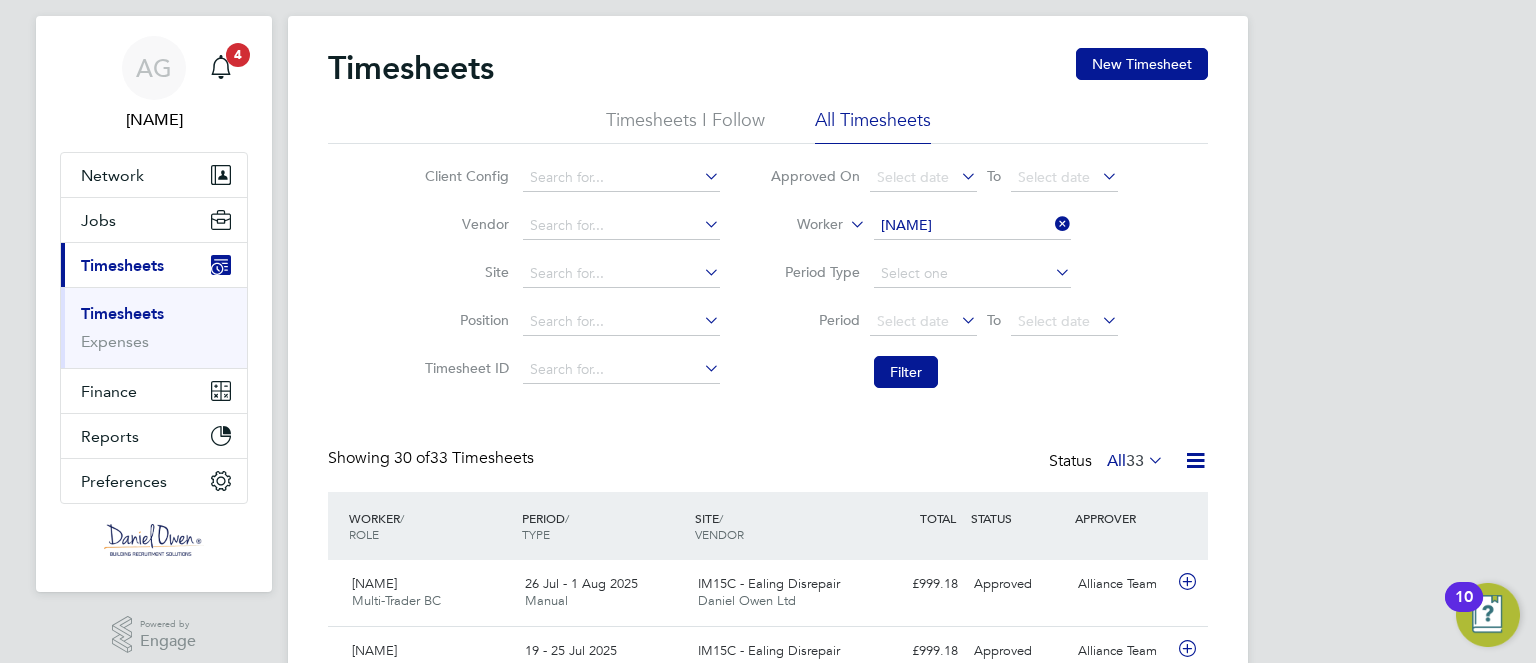 click on "AG   [NAME]   Notifications
4   Applications:   Network
Team Members   Businesses   Sites   Workers   Contacts   Jobs
Positions   Vacancies   Placements   Current page:   Timesheets
Timesheets   Expenses   Finance
Invoices & Credit Notes   Statements   Payments   Reports
Margin Report   Report Downloads   Preferences
My Business   Doc. Requirements   VMS Configurations   Notifications   Activity Logs
.st0{fill:#C0C1C2;}
Powered by Engage Timesheets New Timesheet Timesheets I Follow All Timesheets Client Config   Vendor   Site   Position   Timesheet ID   Approved On
Select date
To
Select date
Worker   [NAME]   Period Type   Period
Select date
To
Select date
Filter Showing   30 of  /" at bounding box center [768, 1327] 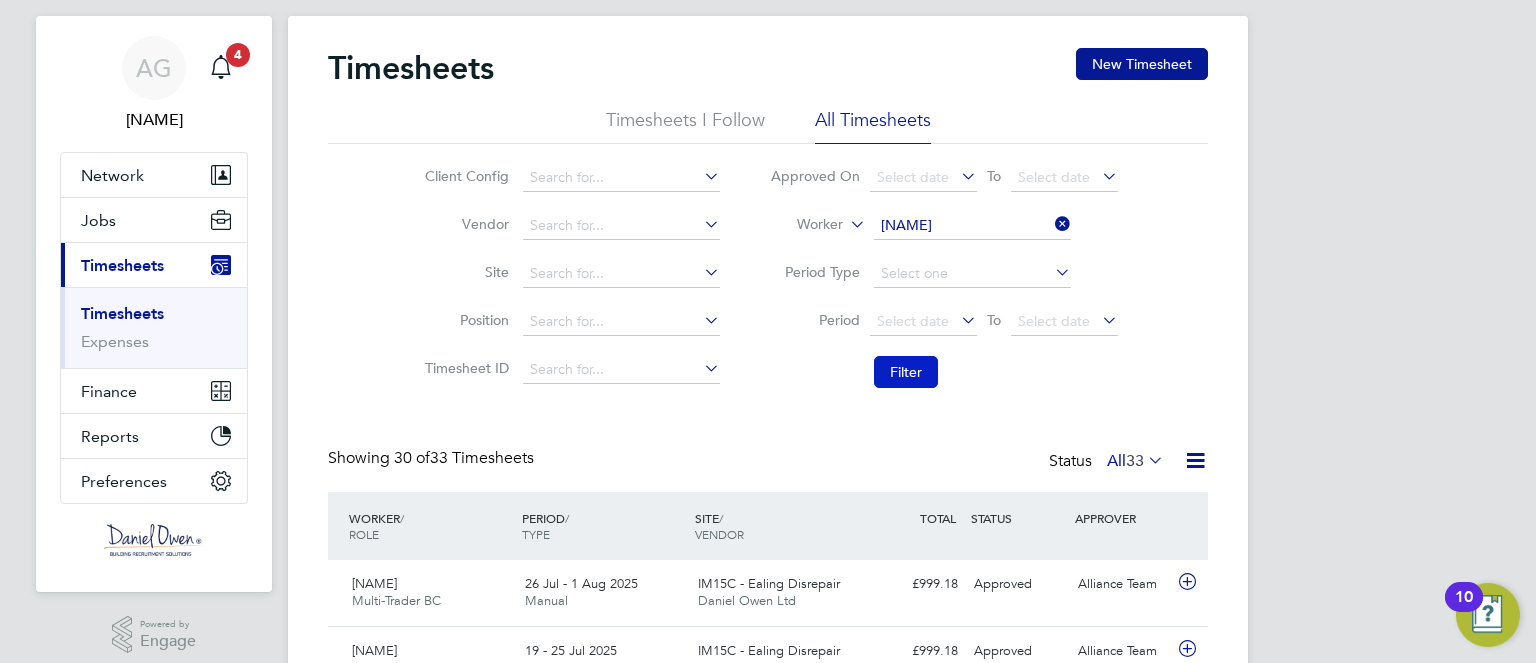 click on "Filter" 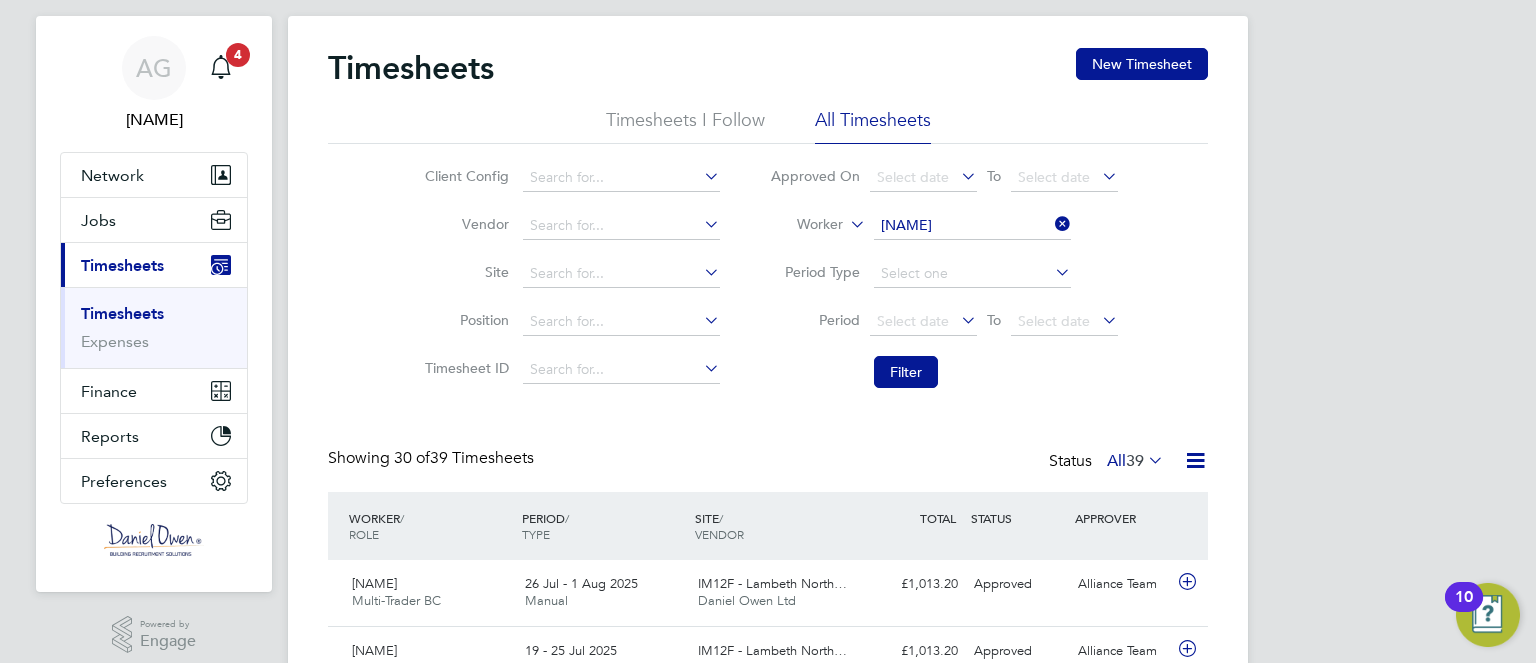 click 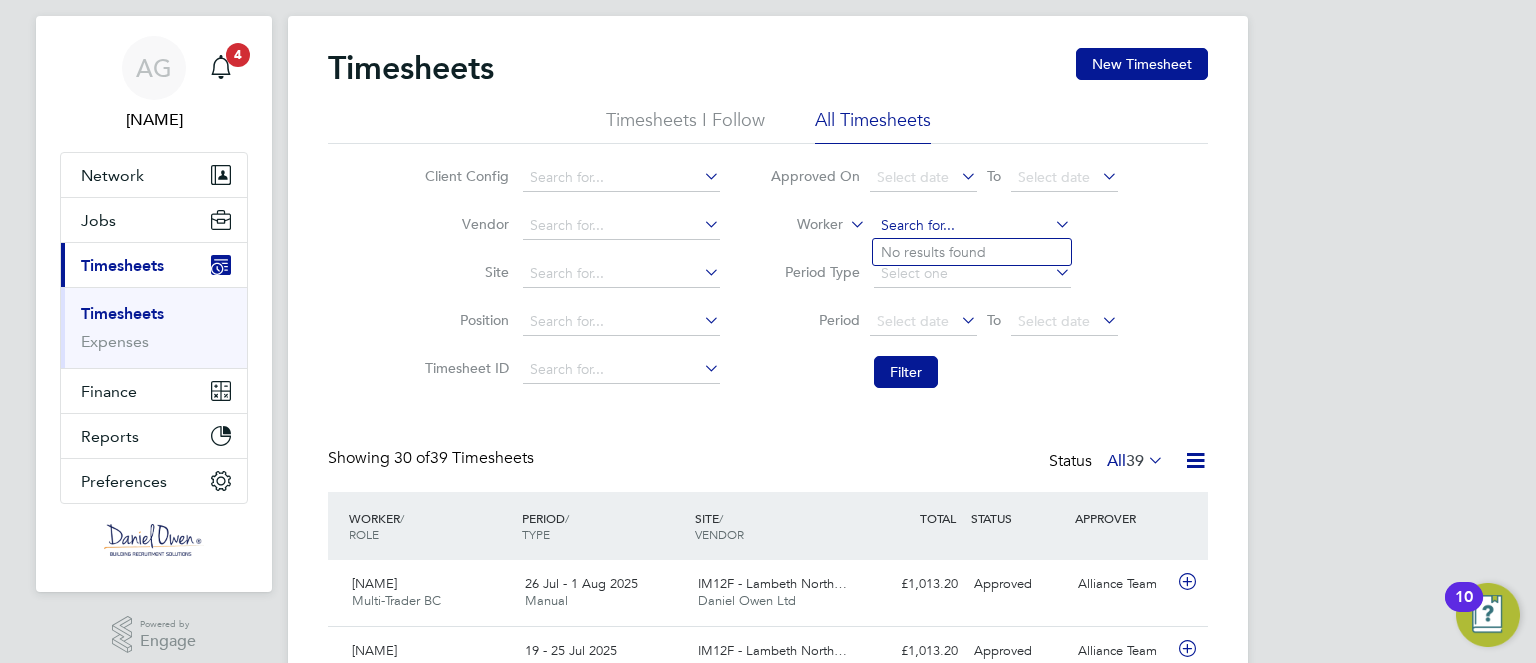 click 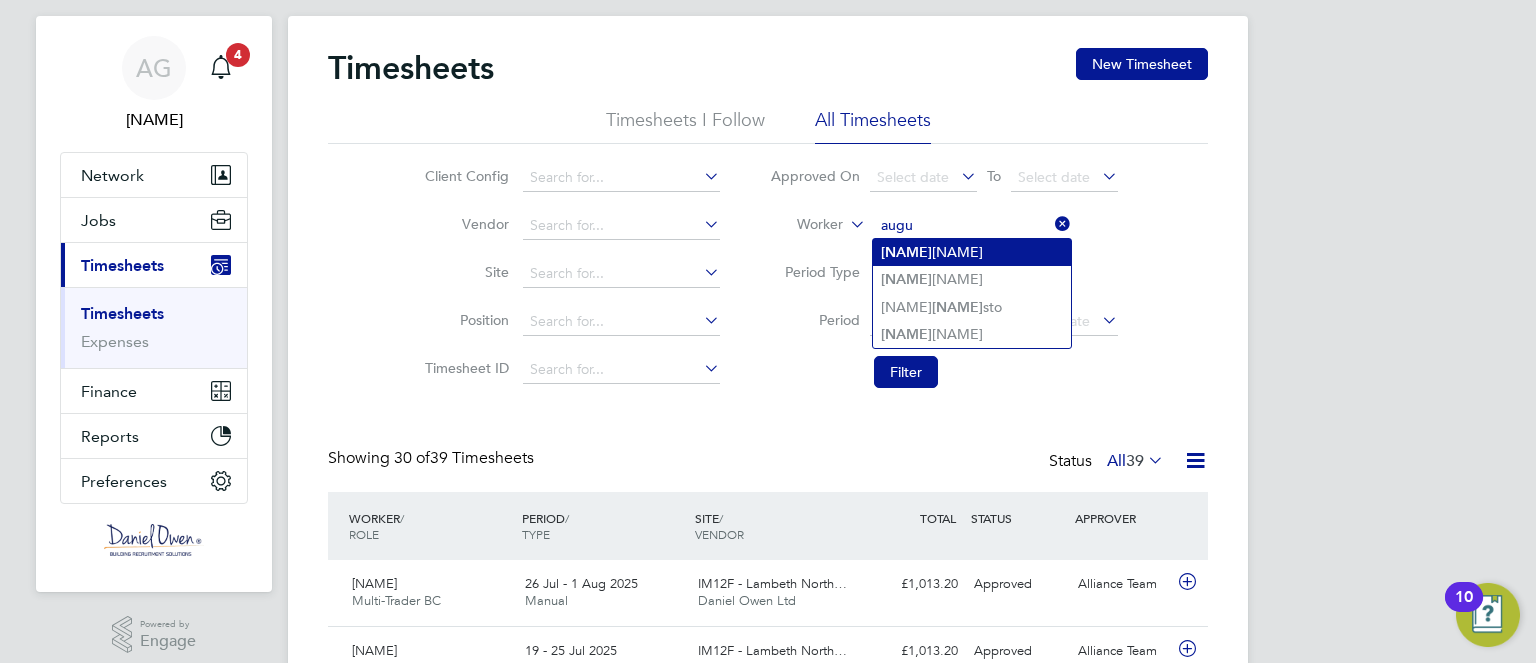 click on "[NAME]" 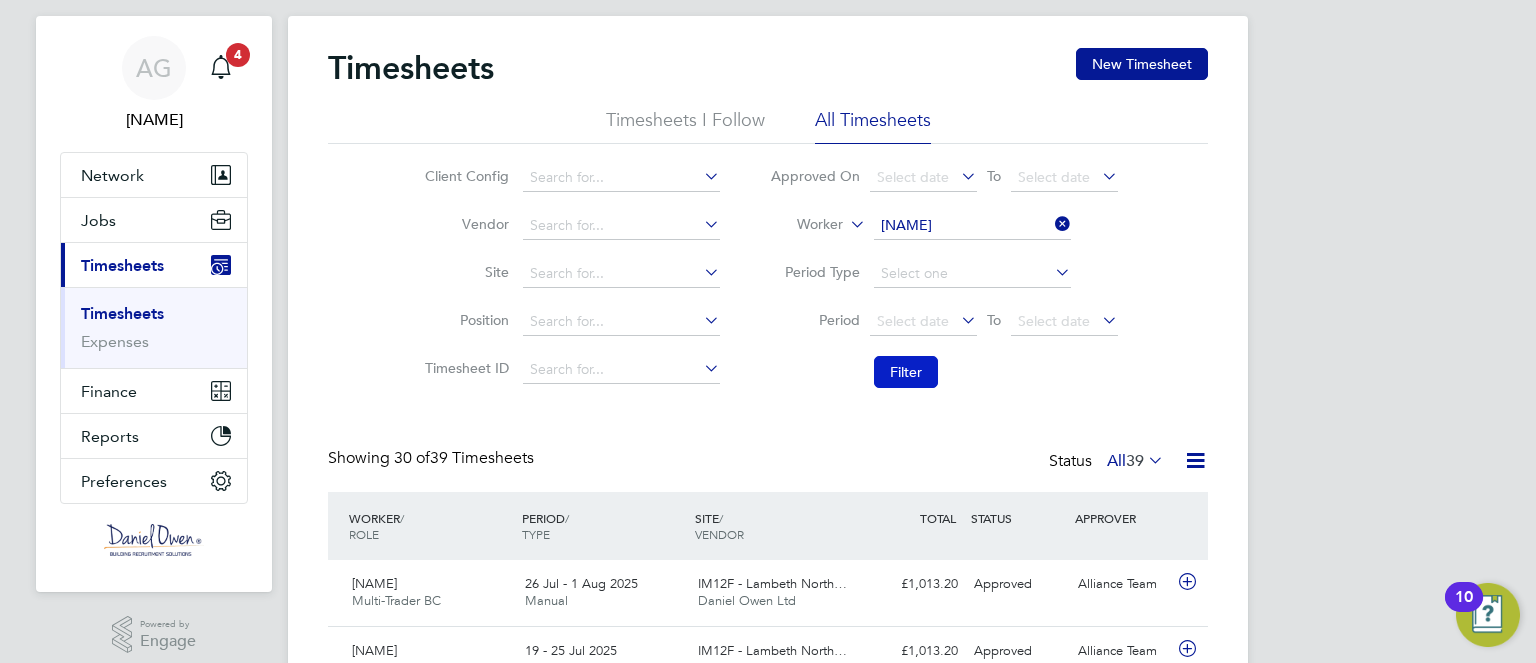click on "Filter" 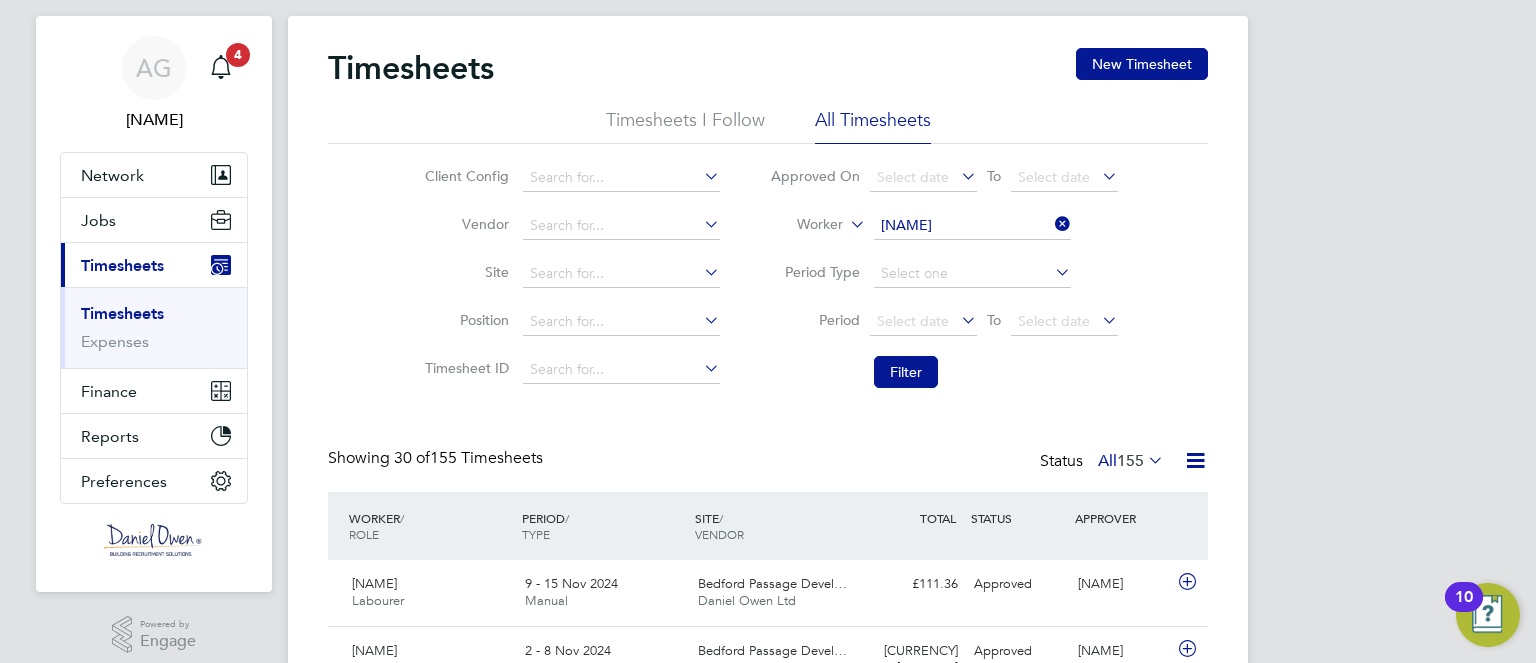 click 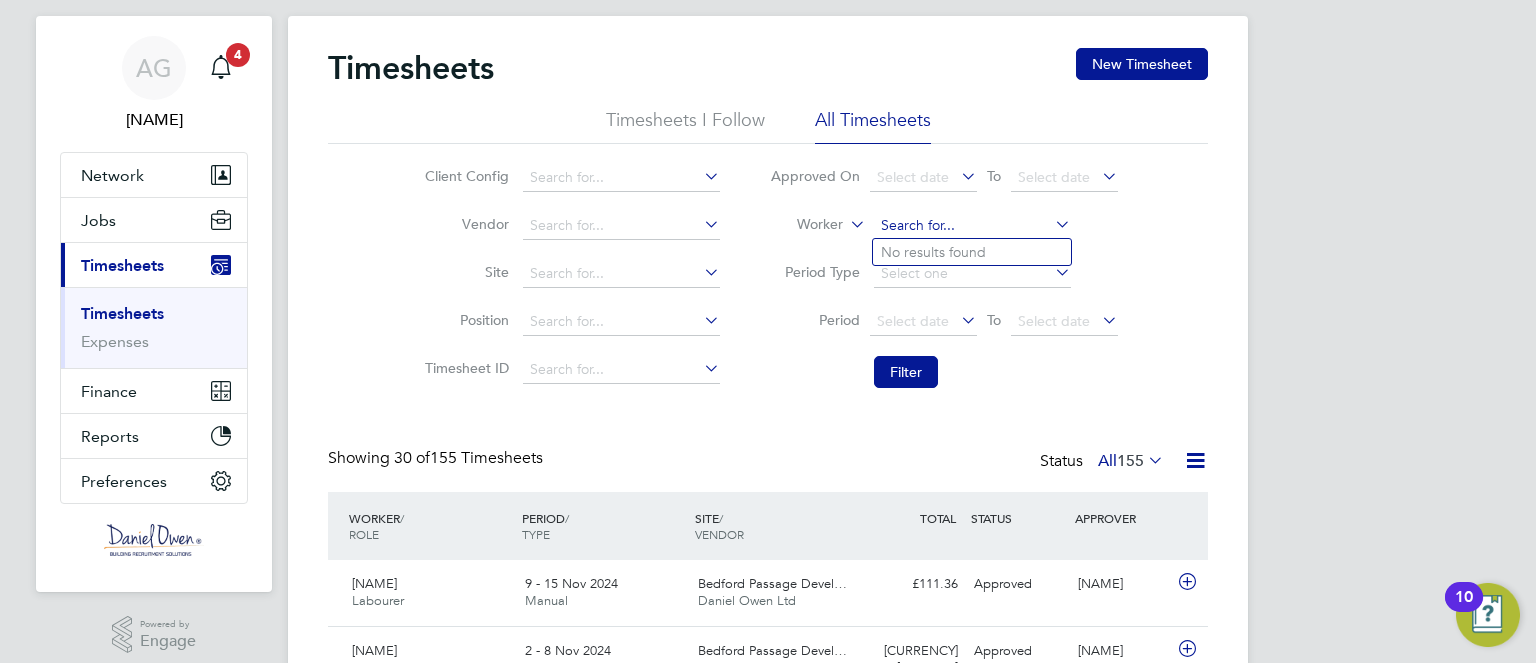 click 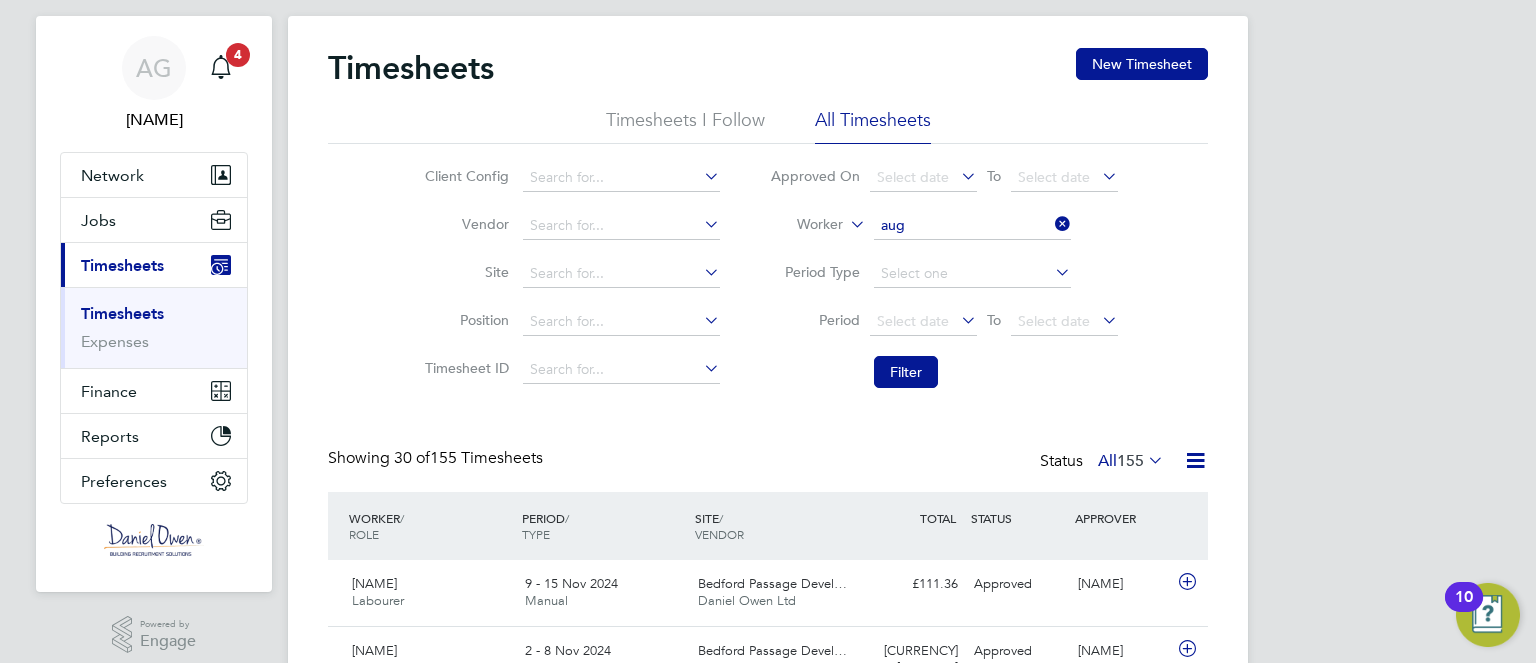 click on "[NAME]" 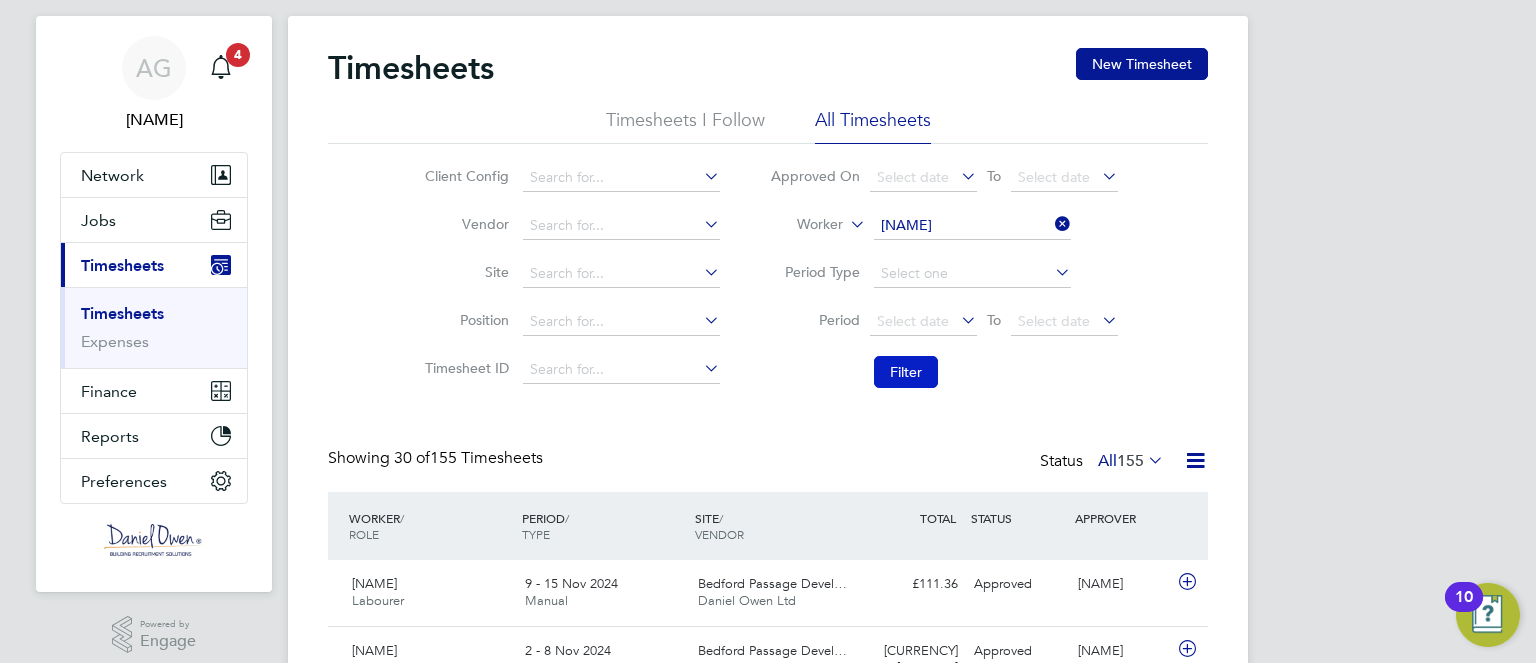 click on "Filter" 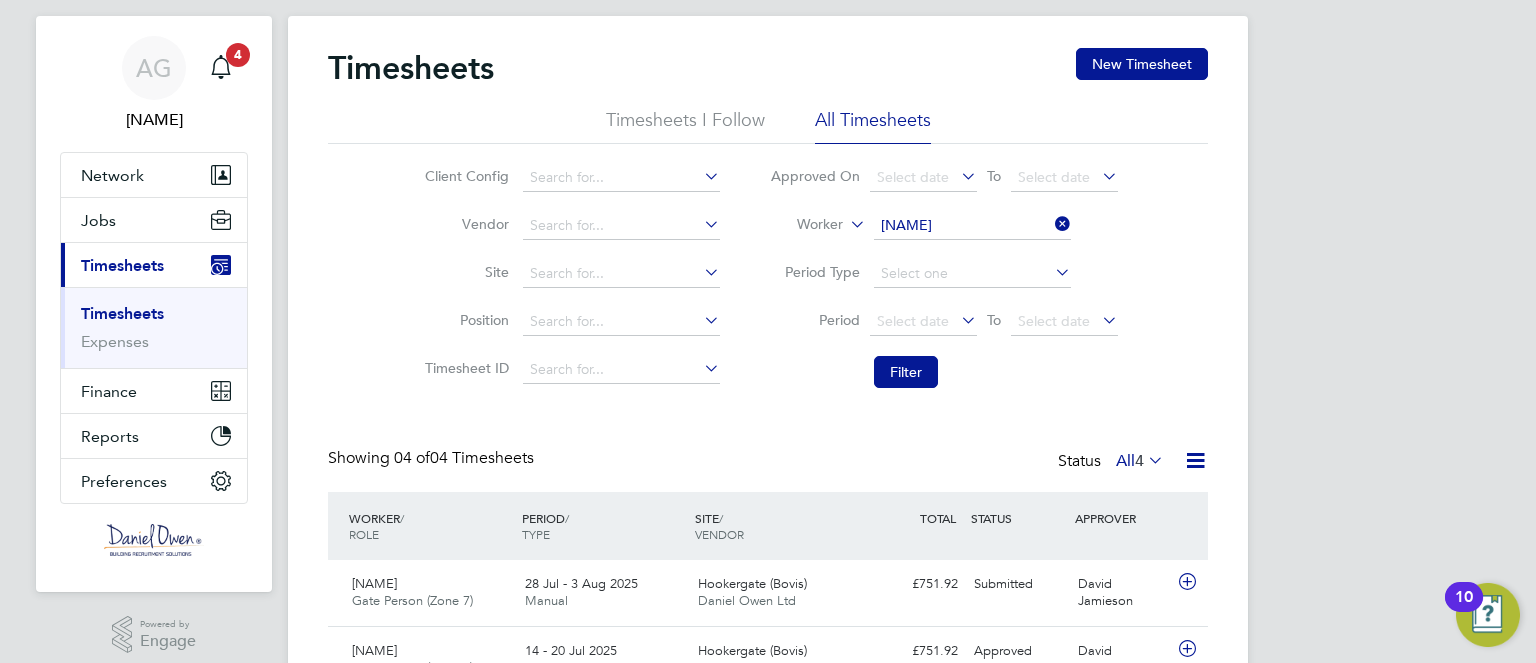 click 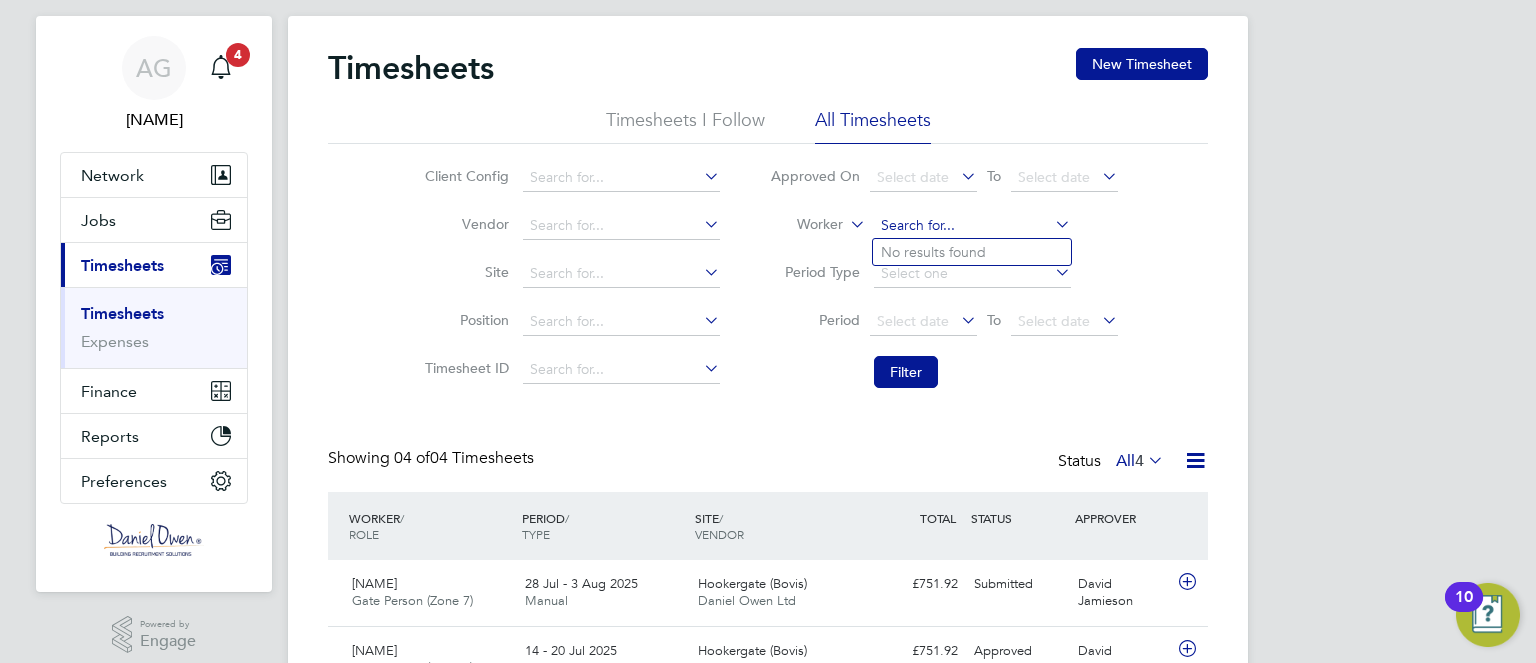click 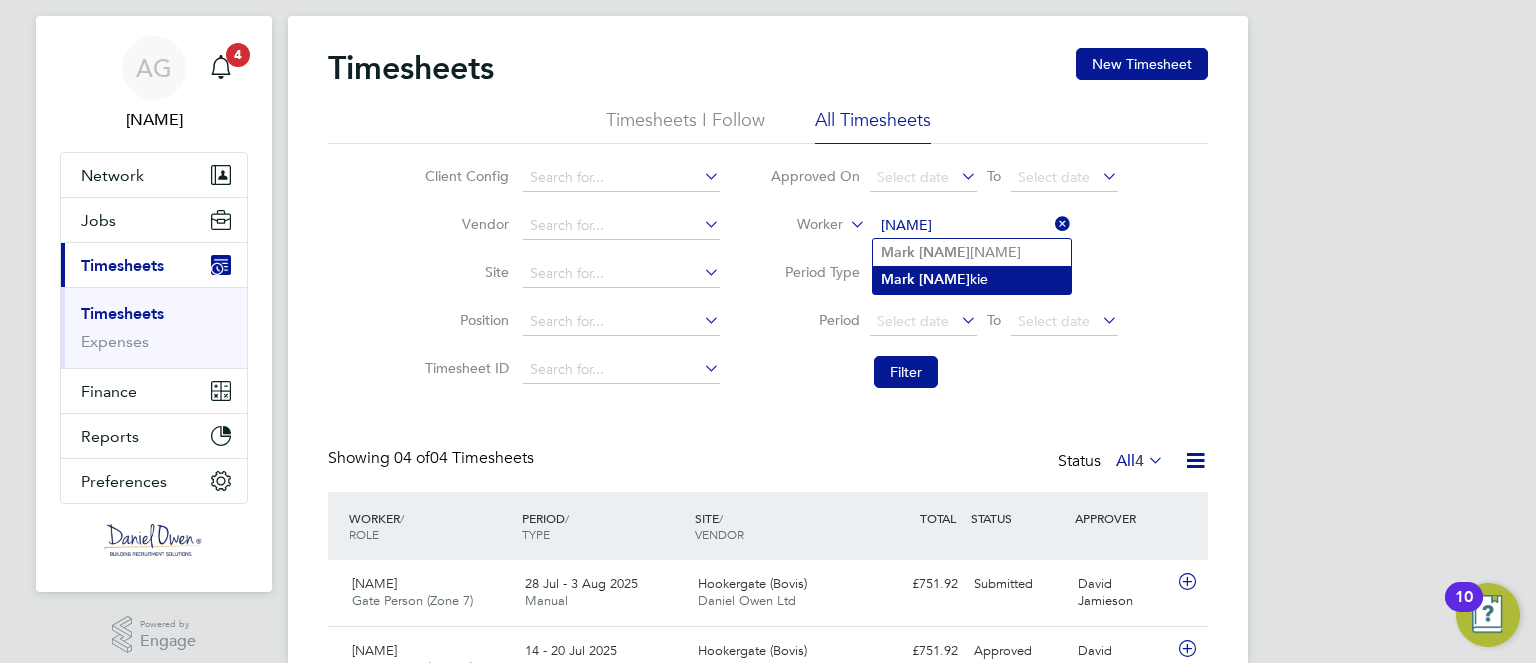 click on "[NAME]" 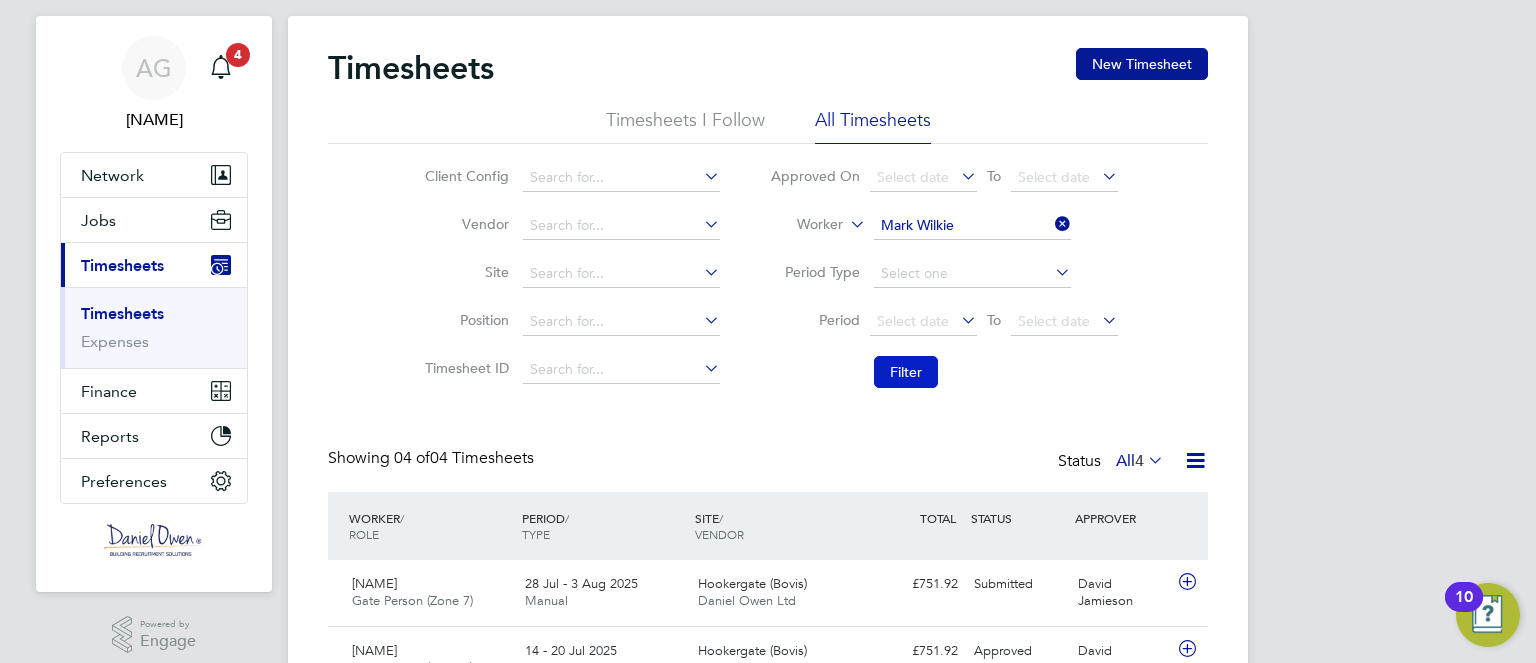 click on "Filter" 